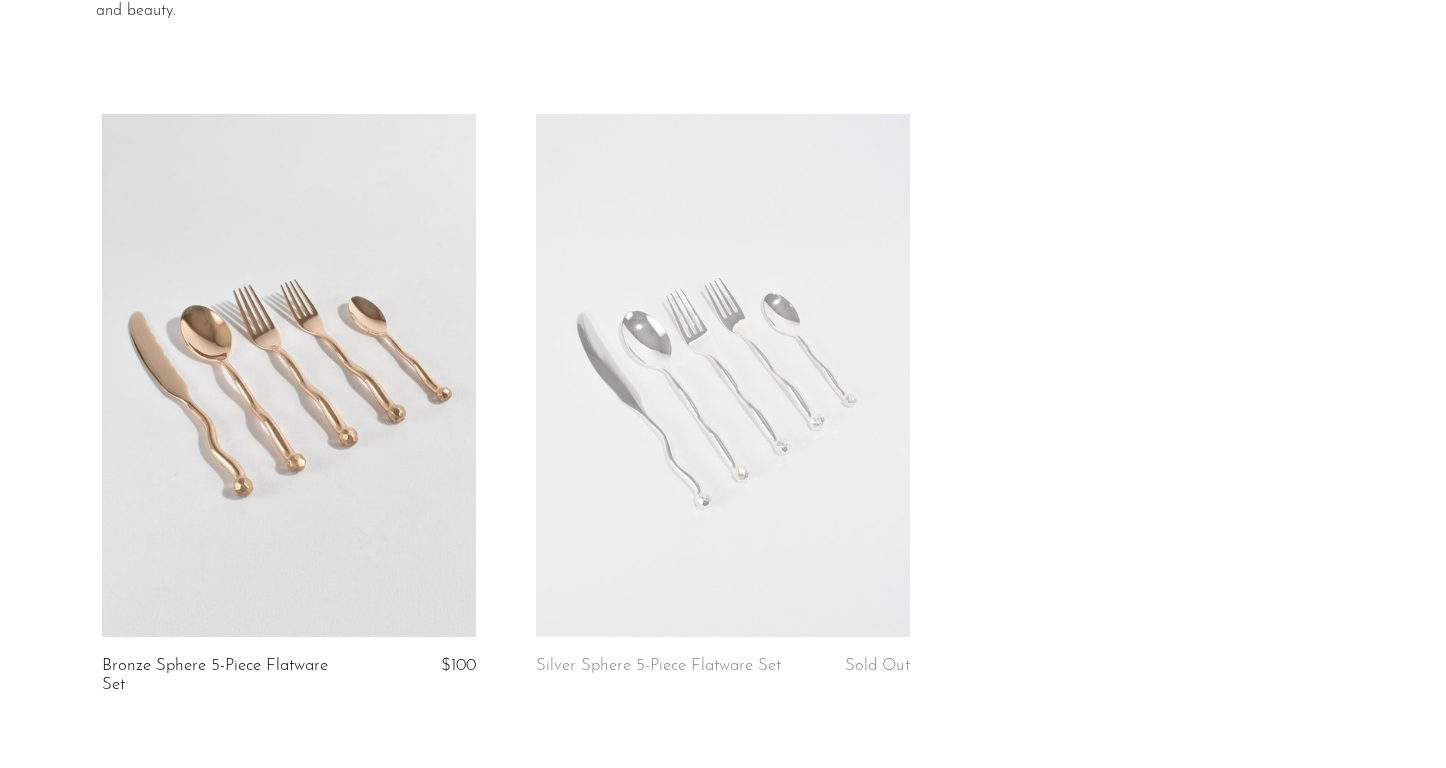 scroll, scrollTop: 259, scrollLeft: 0, axis: vertical 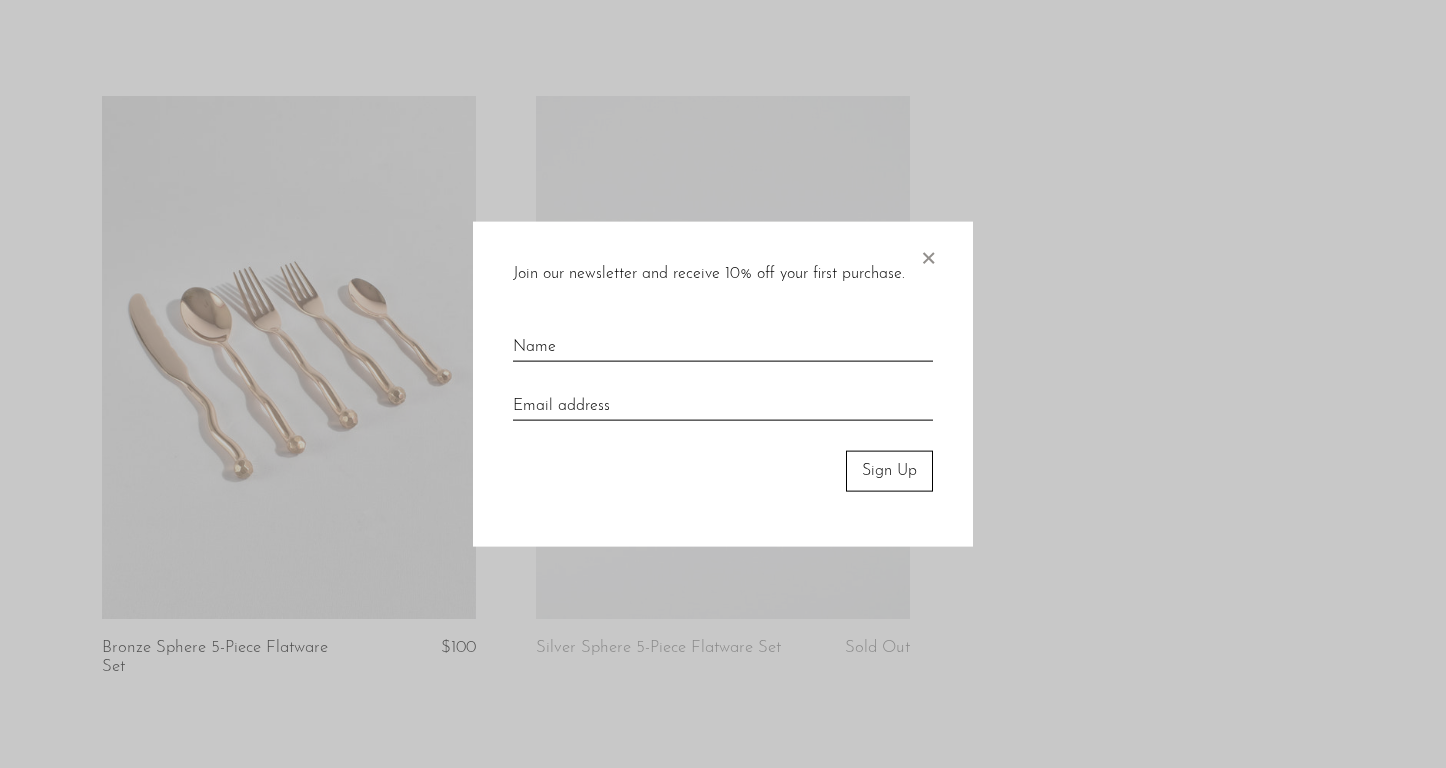 click on "×" at bounding box center (928, 254) 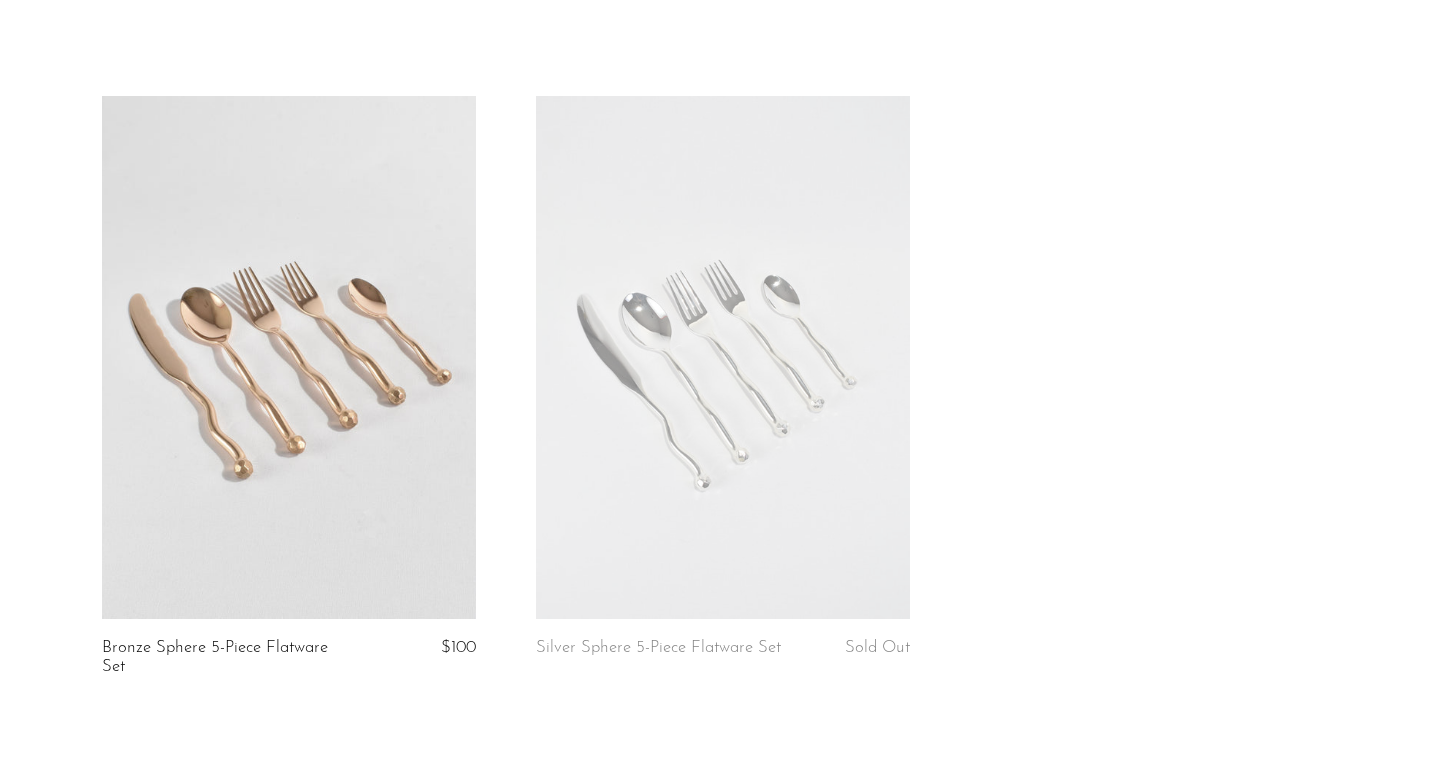 click at bounding box center (723, 357) 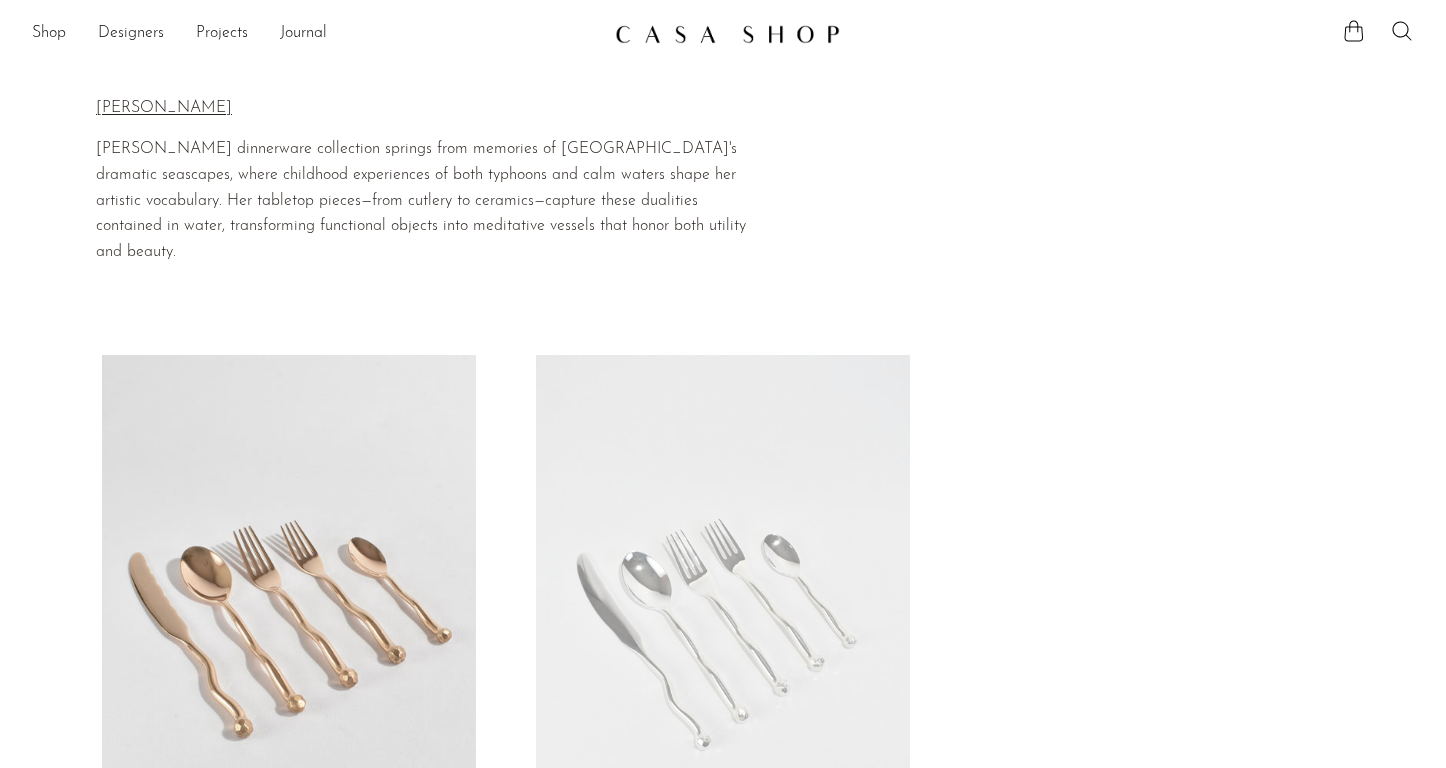 click at bounding box center [289, 616] 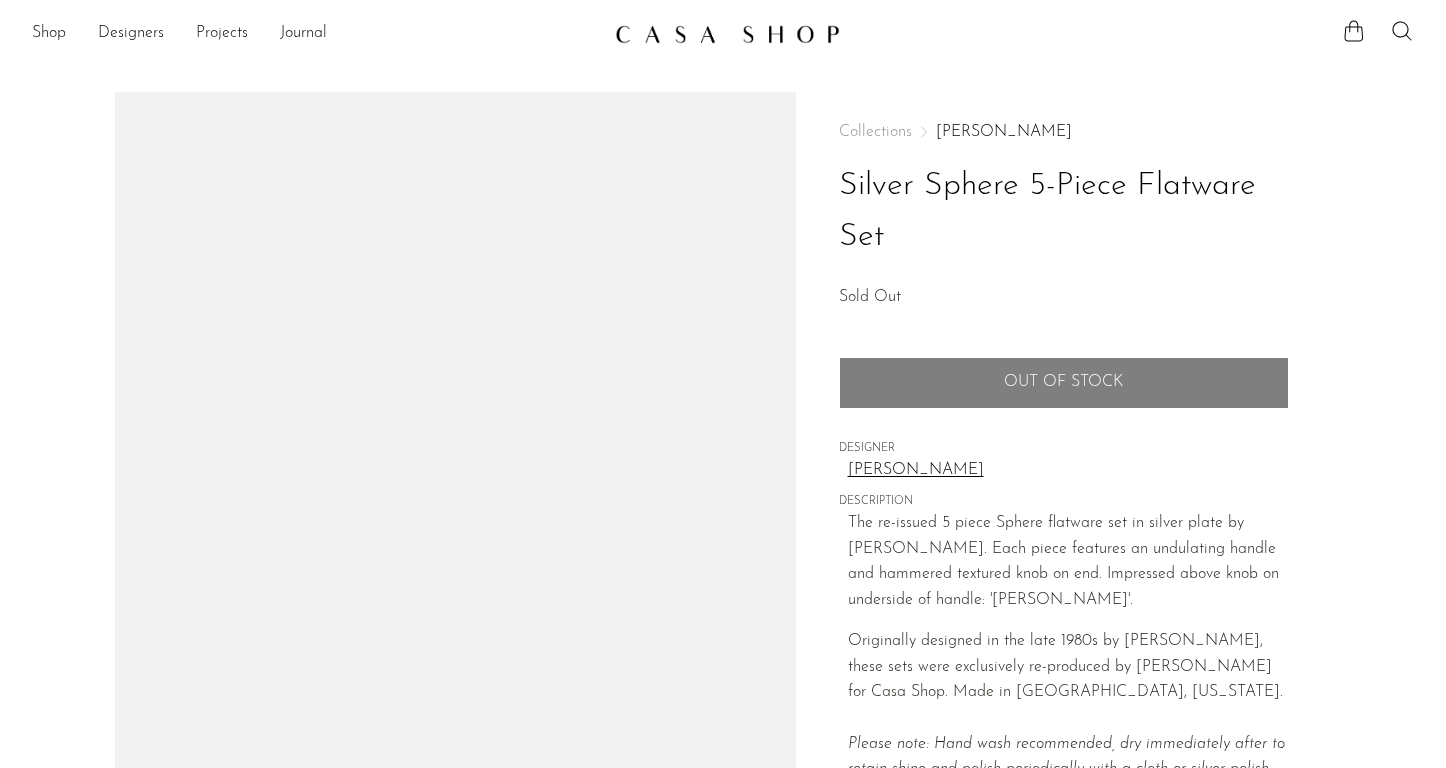 scroll, scrollTop: 0, scrollLeft: 0, axis: both 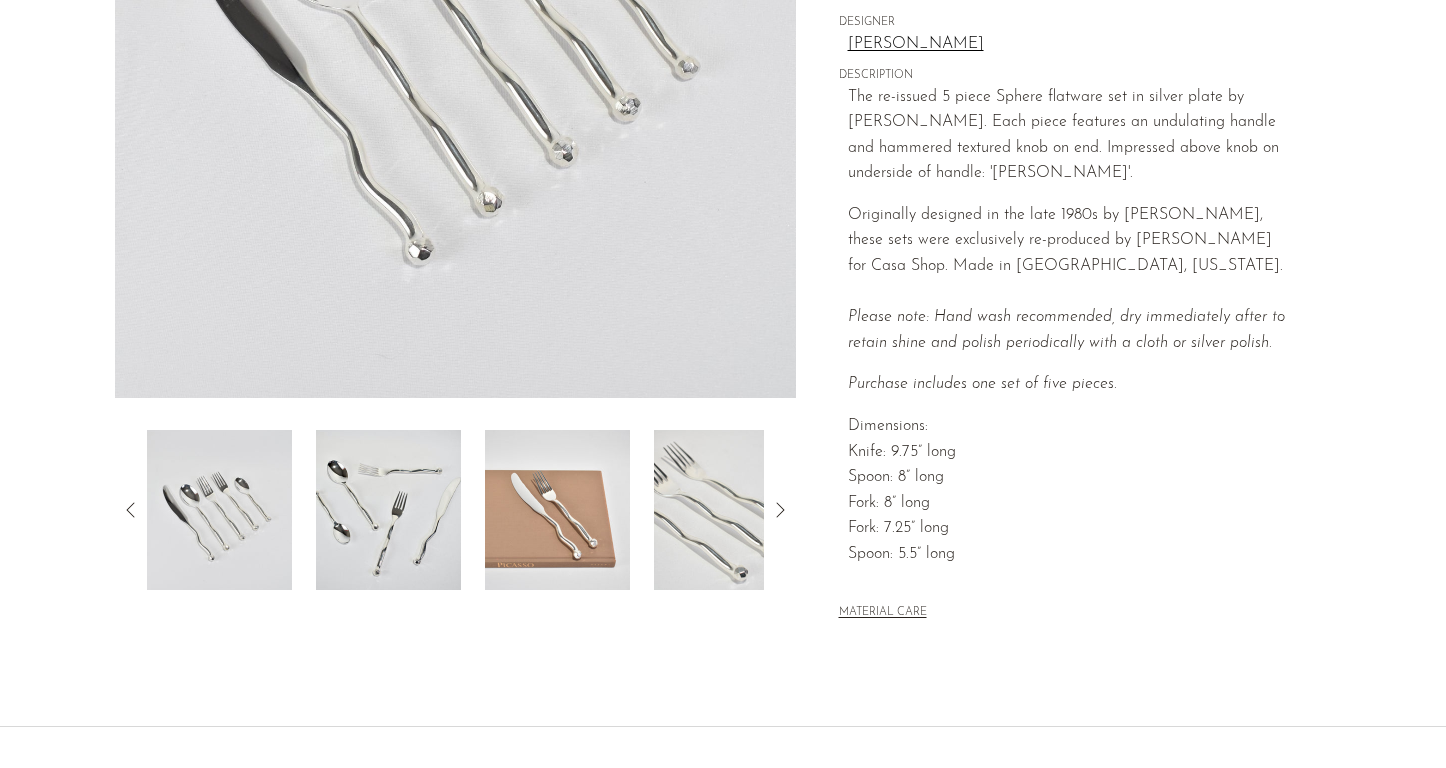 click at bounding box center (388, 510) 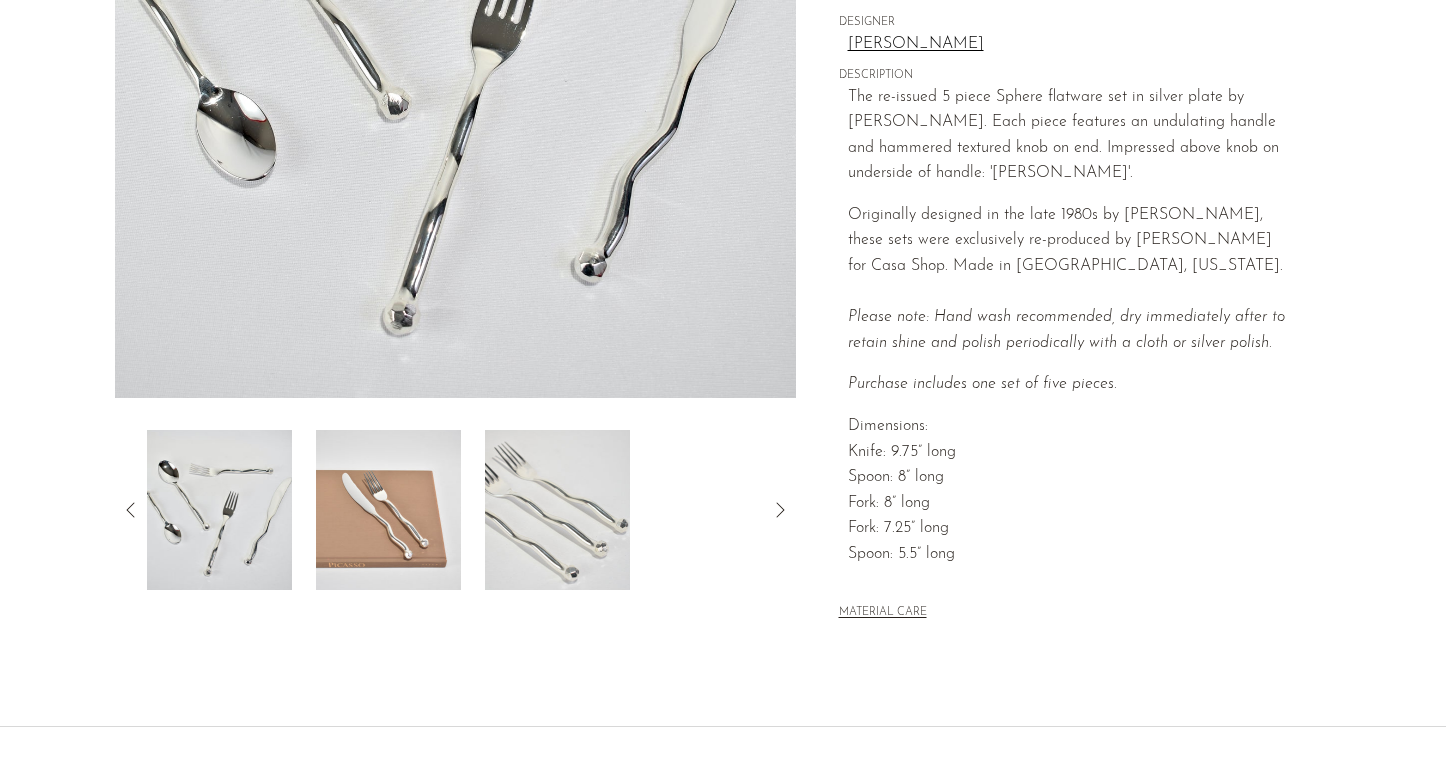 click at bounding box center (388, 510) 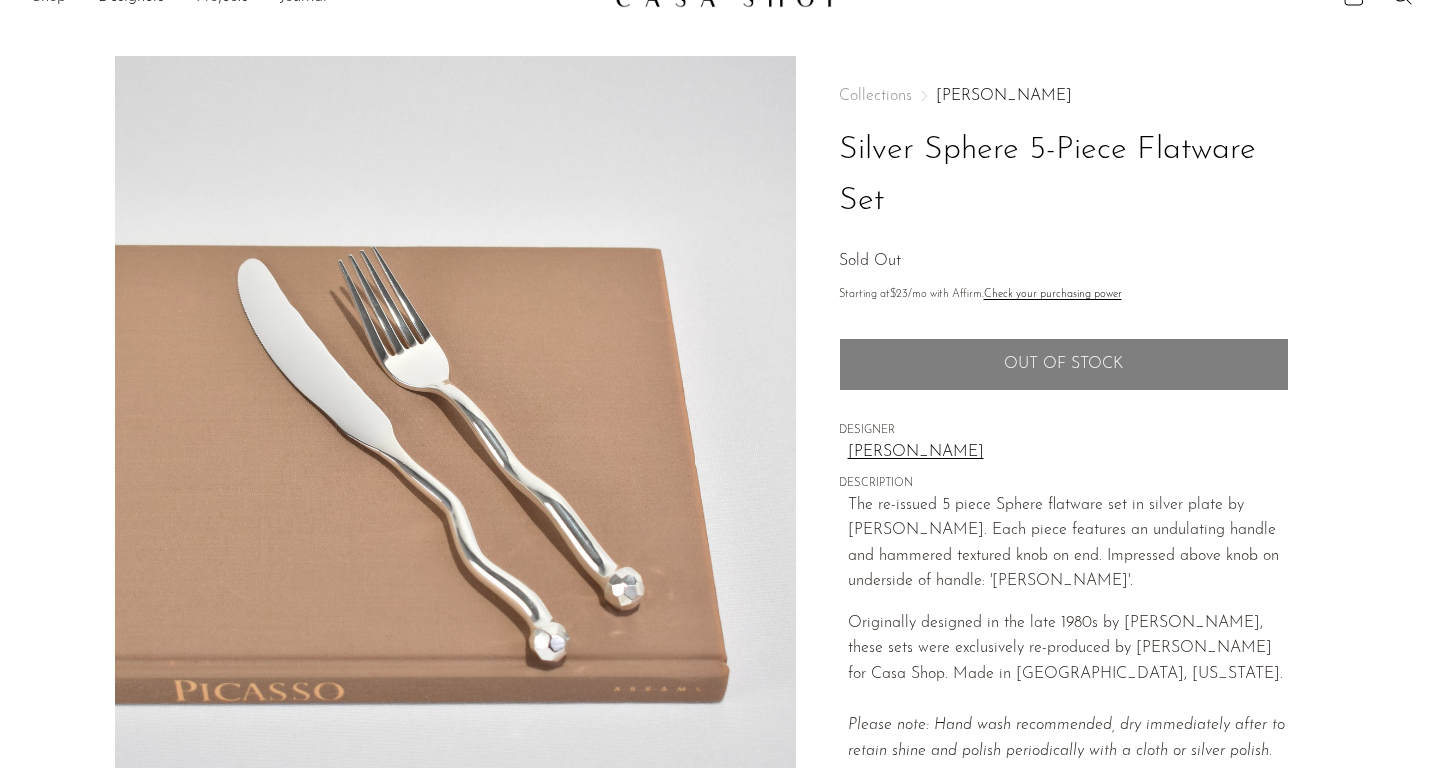 scroll, scrollTop: 37, scrollLeft: 0, axis: vertical 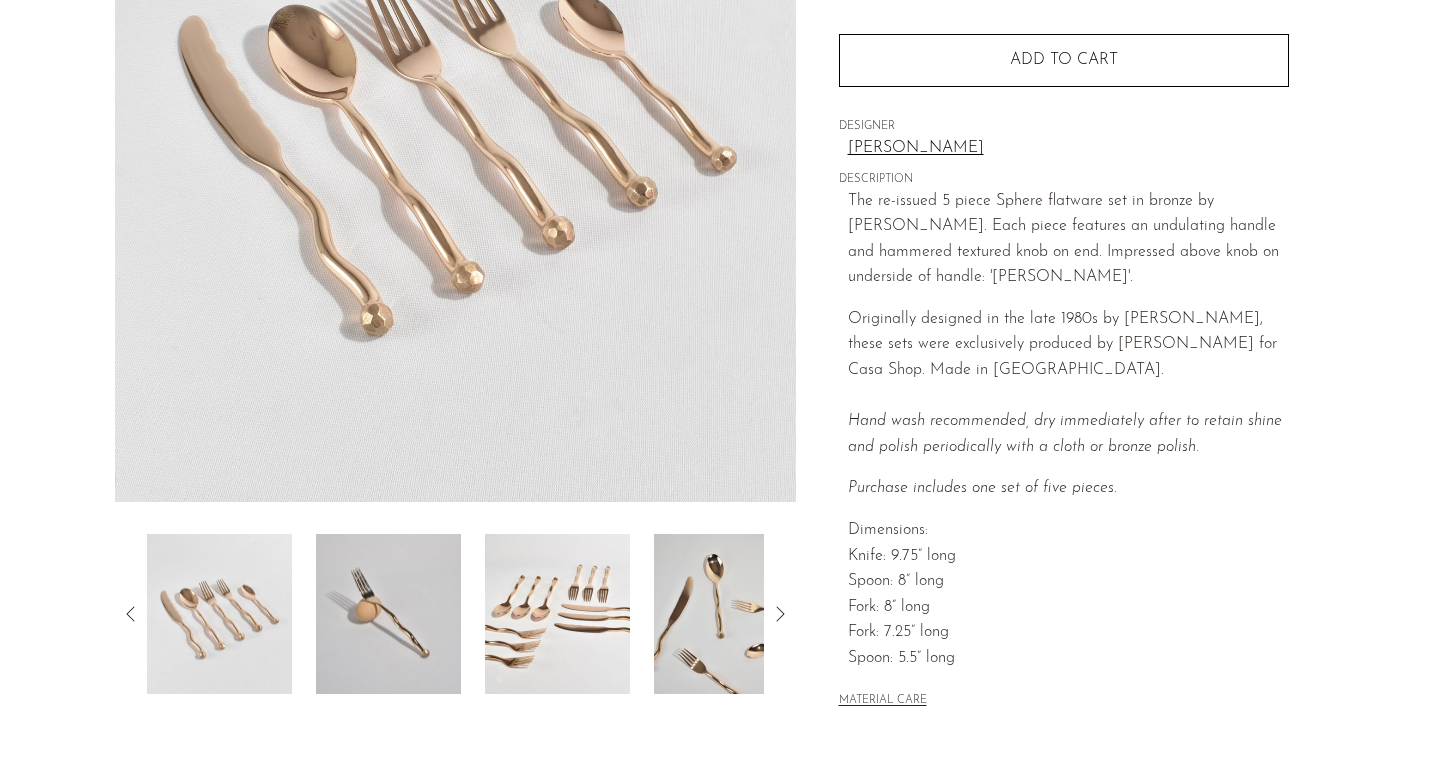 click at bounding box center (557, 614) 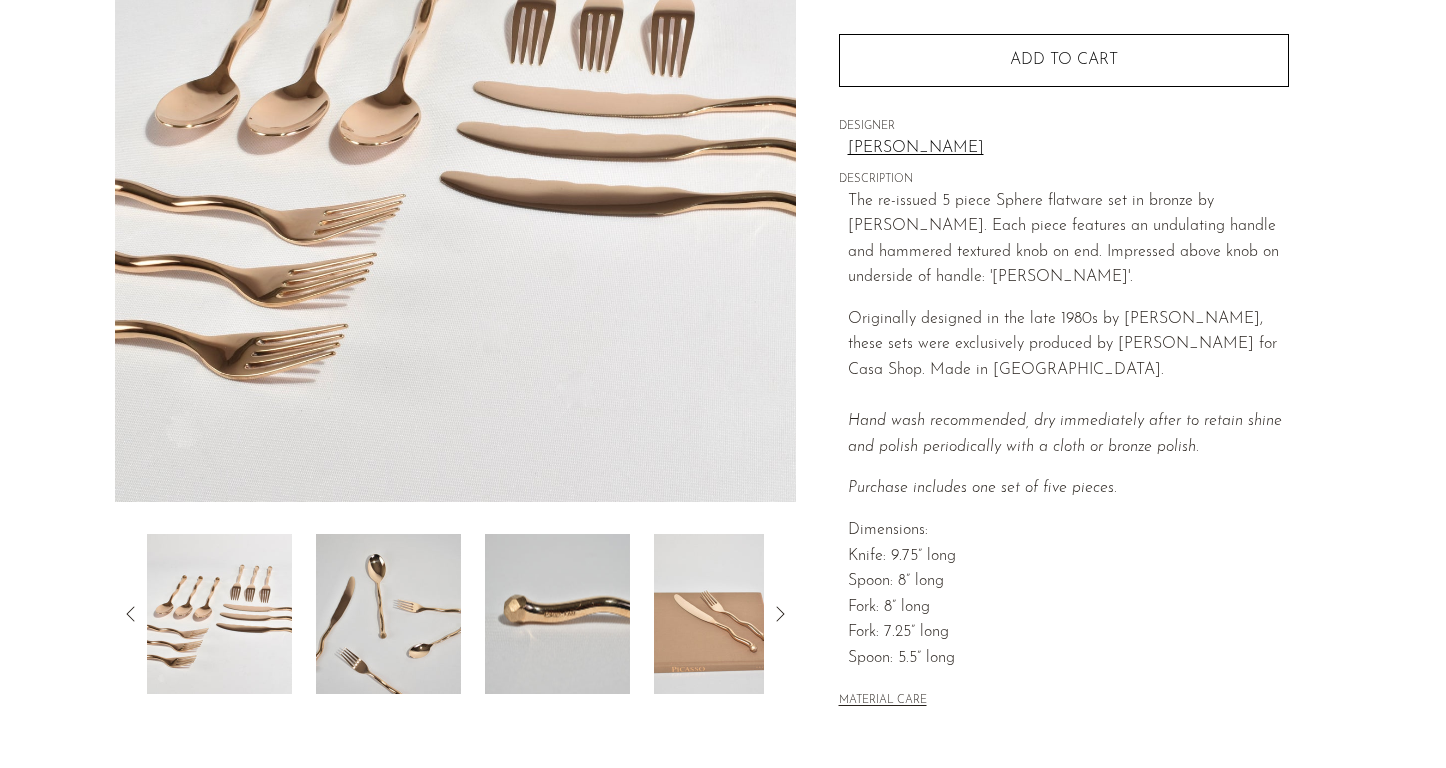 click at bounding box center [726, 614] 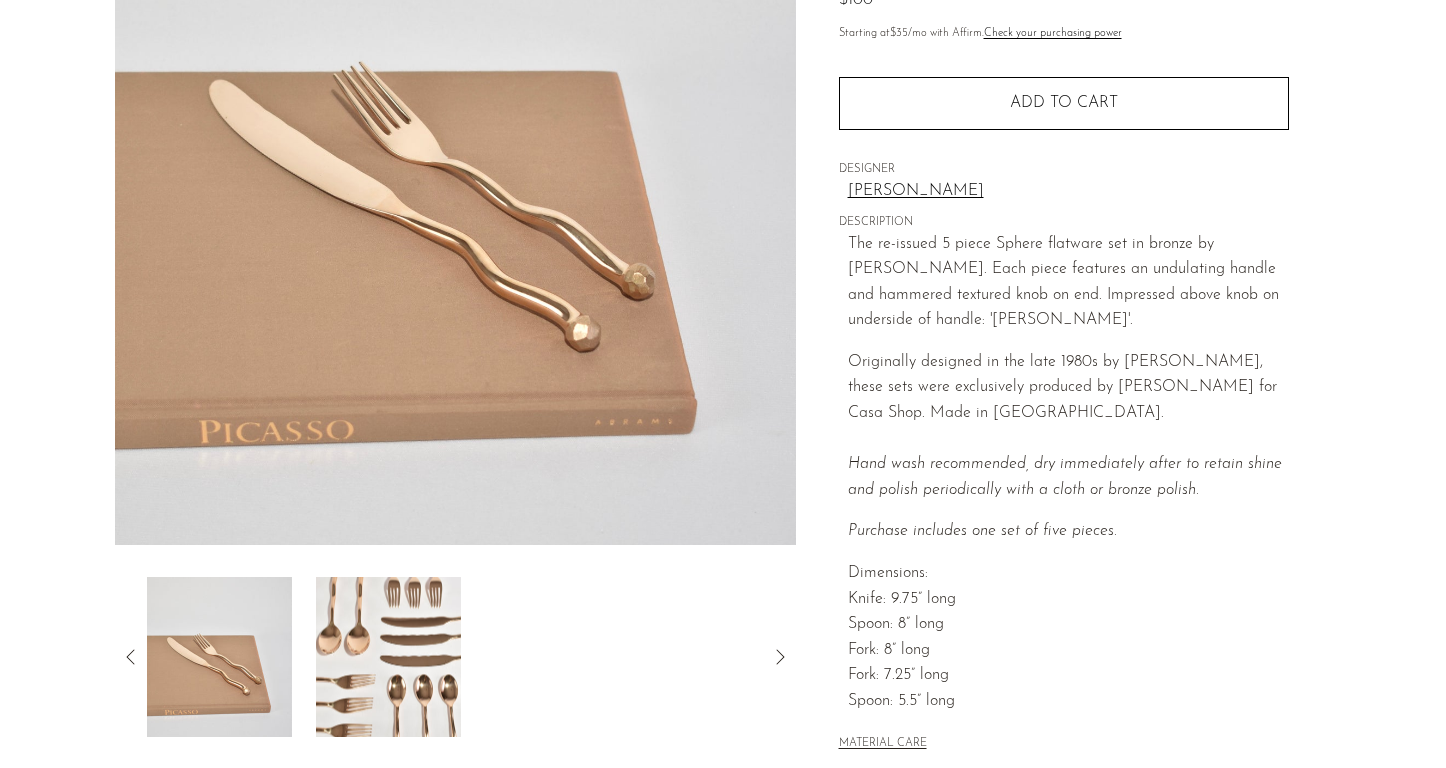 scroll, scrollTop: 292, scrollLeft: 0, axis: vertical 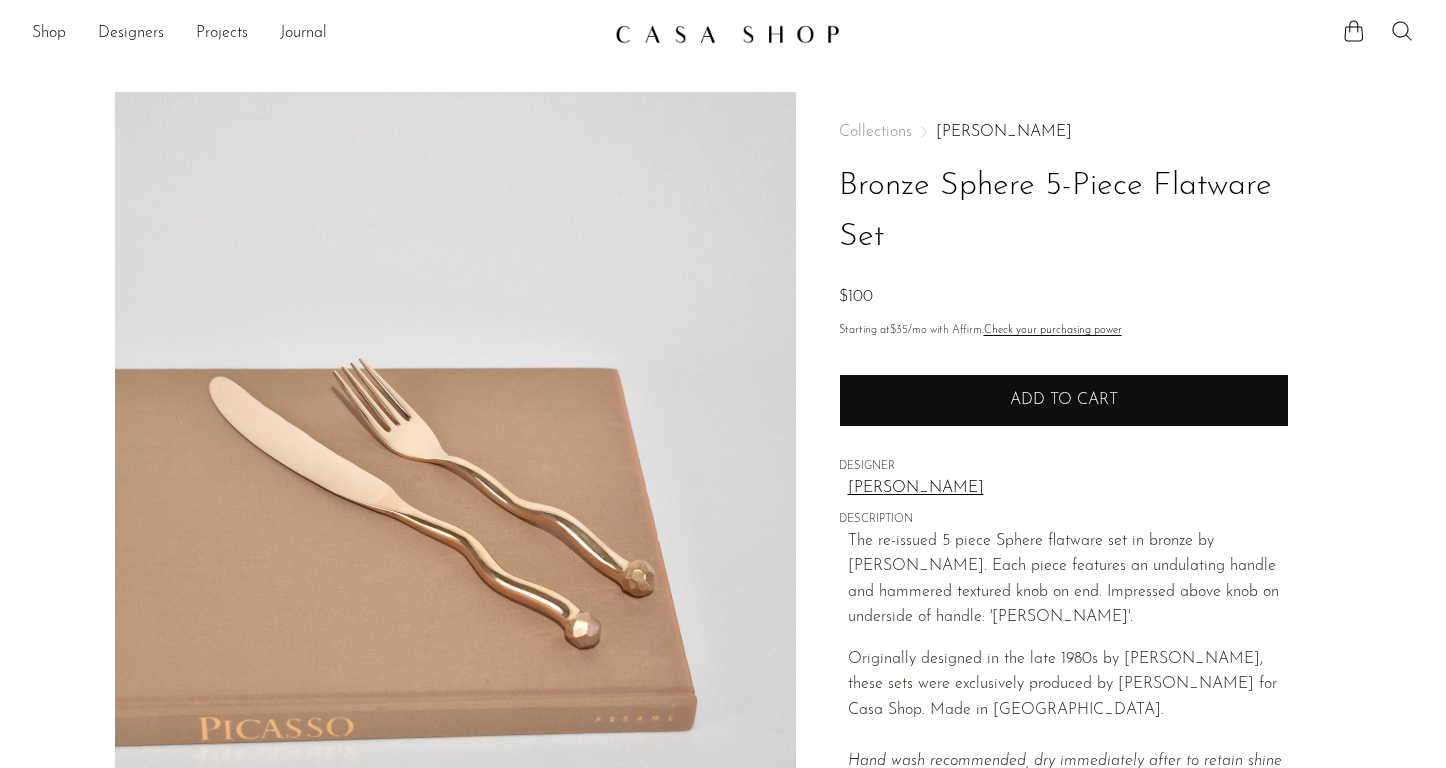click on "Add to cart" at bounding box center [1064, 400] 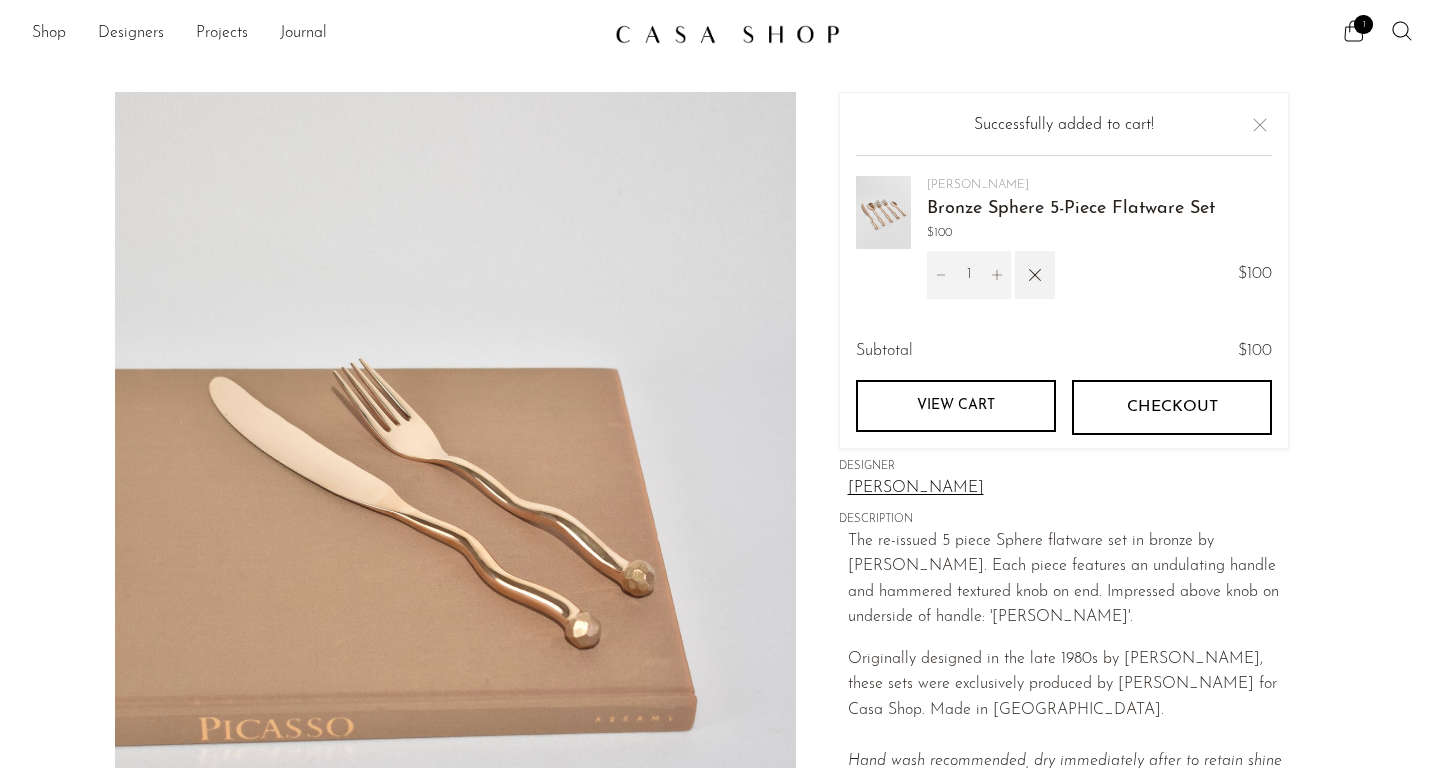 click 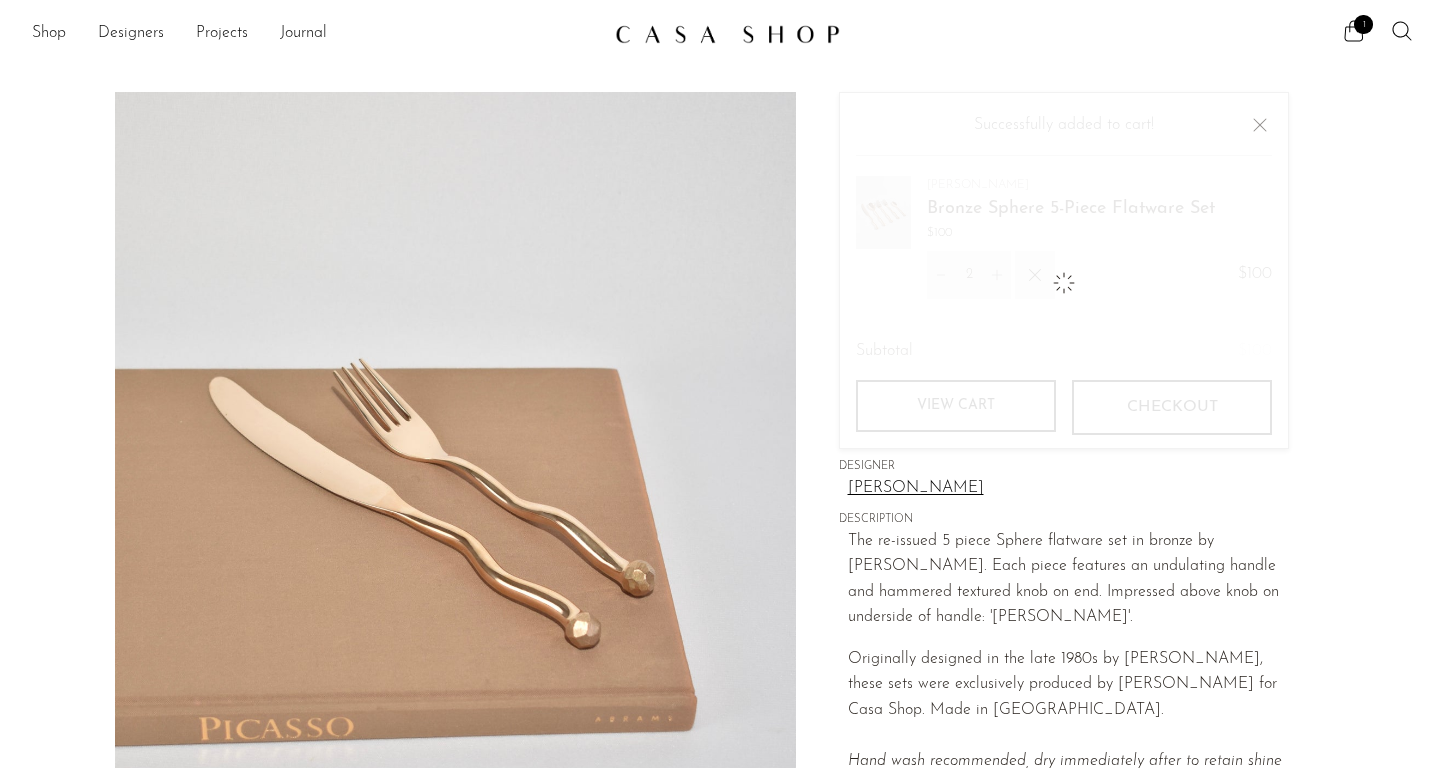click 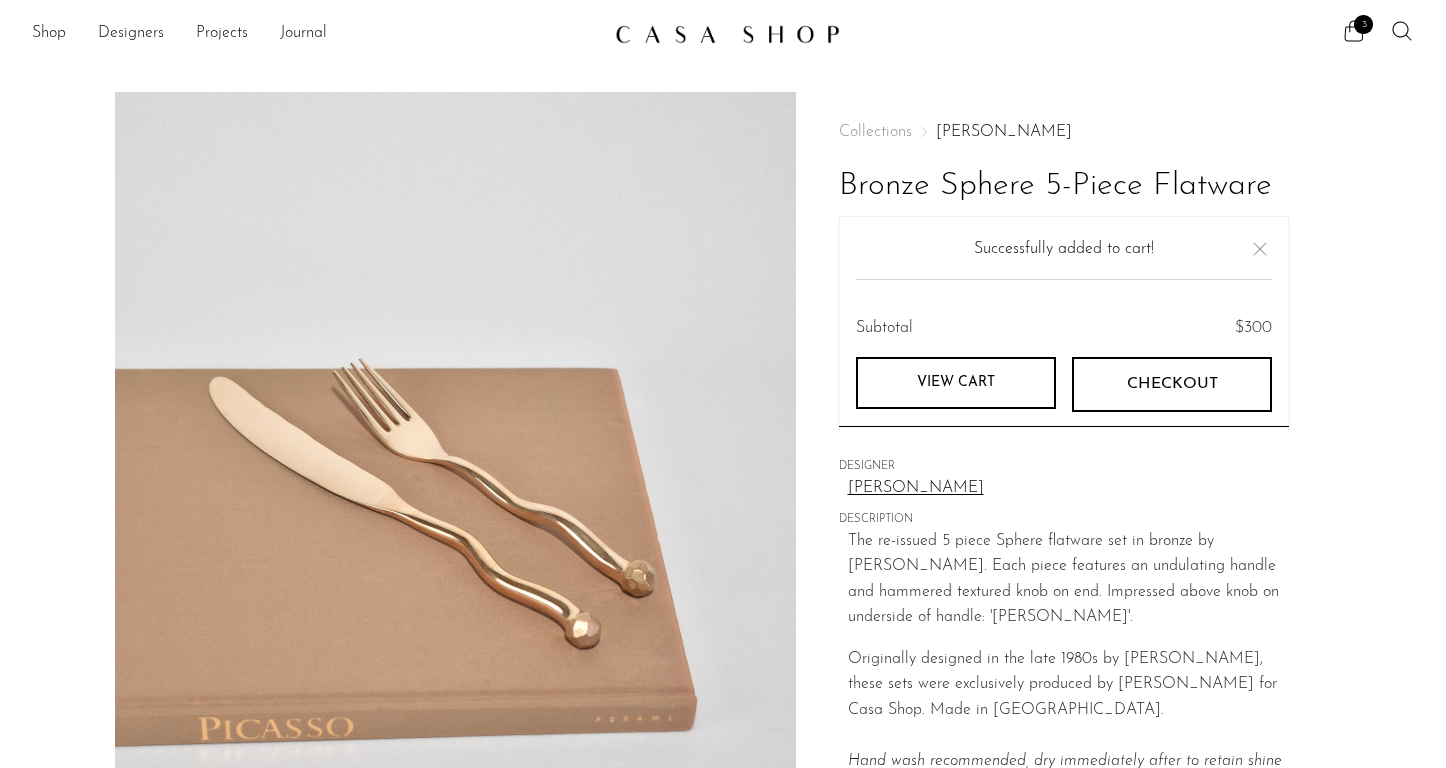 click at bounding box center (1260, 249) 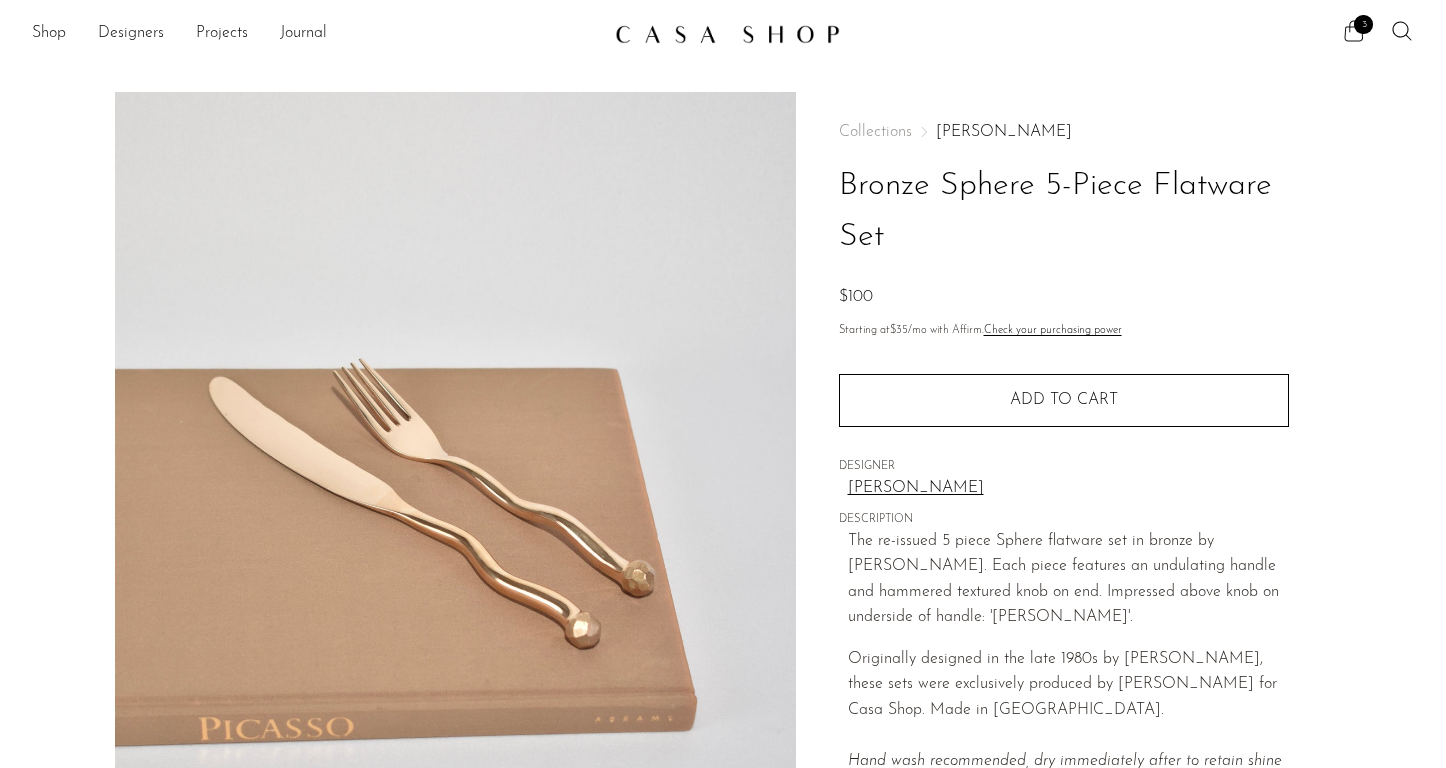 click on "3" at bounding box center [1363, 24] 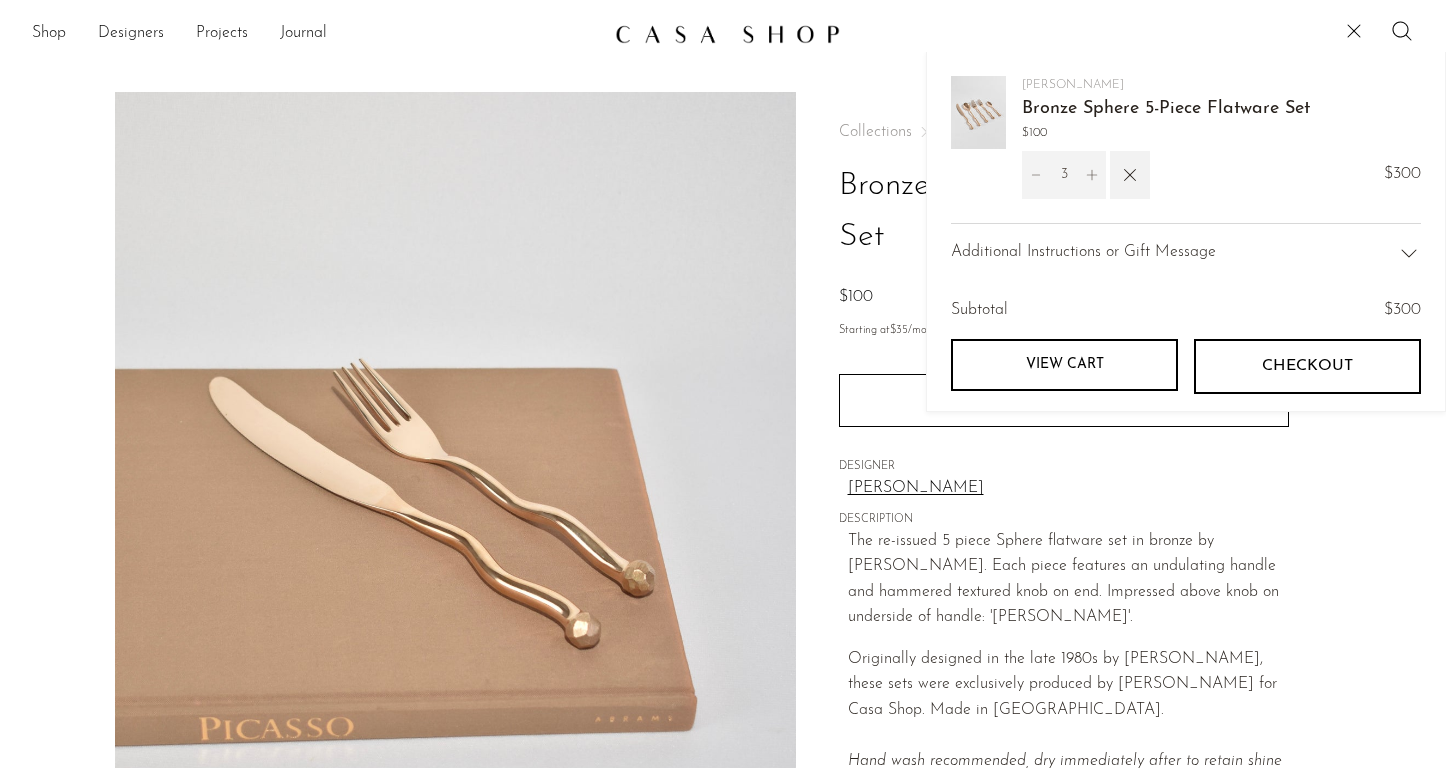 click 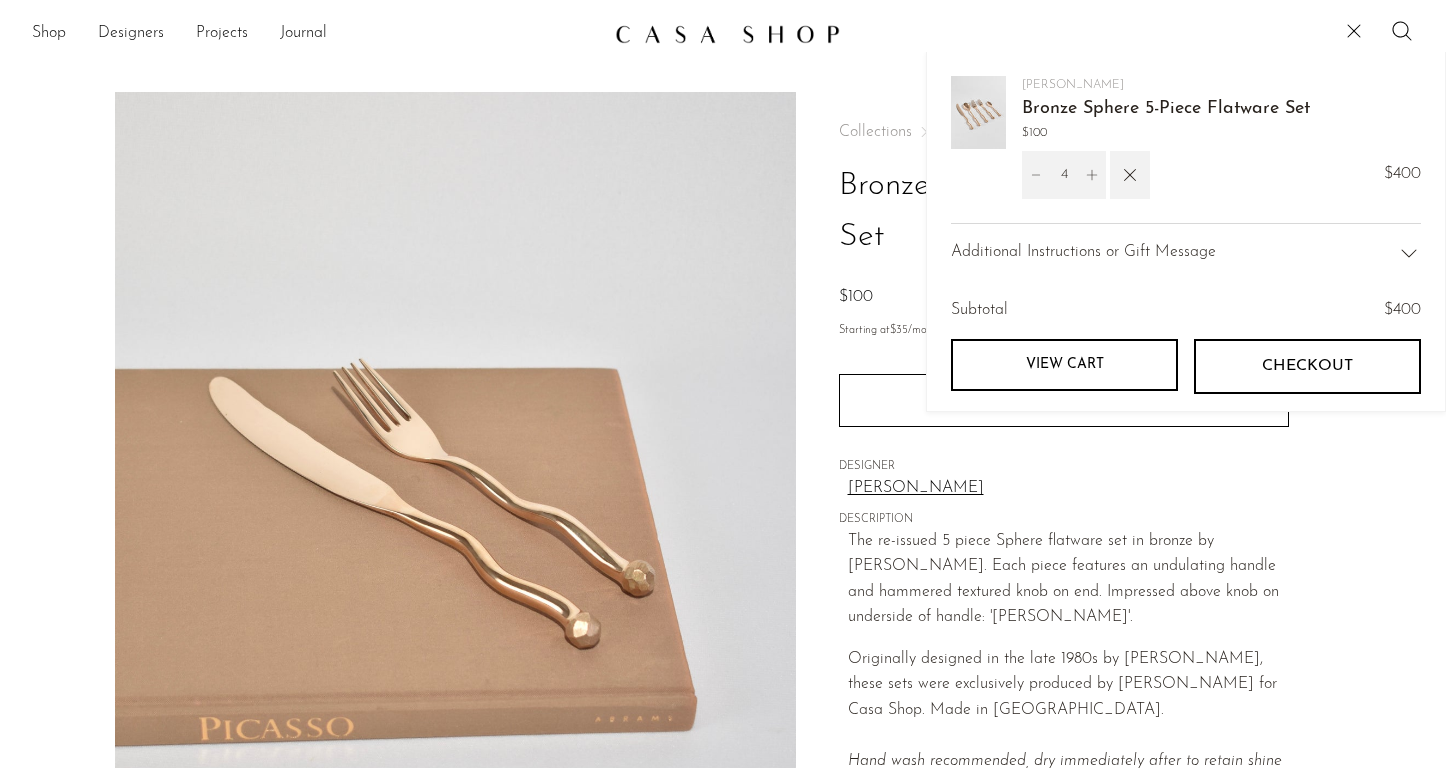 click on "Collections
Izabel Lam
Bronze Sphere 5-Piece Flatware Set
$100
Starting at  $35 /mo with Affirm.  Check your purchasing power
Quantity
1
Add to cart" at bounding box center (1063, 588) 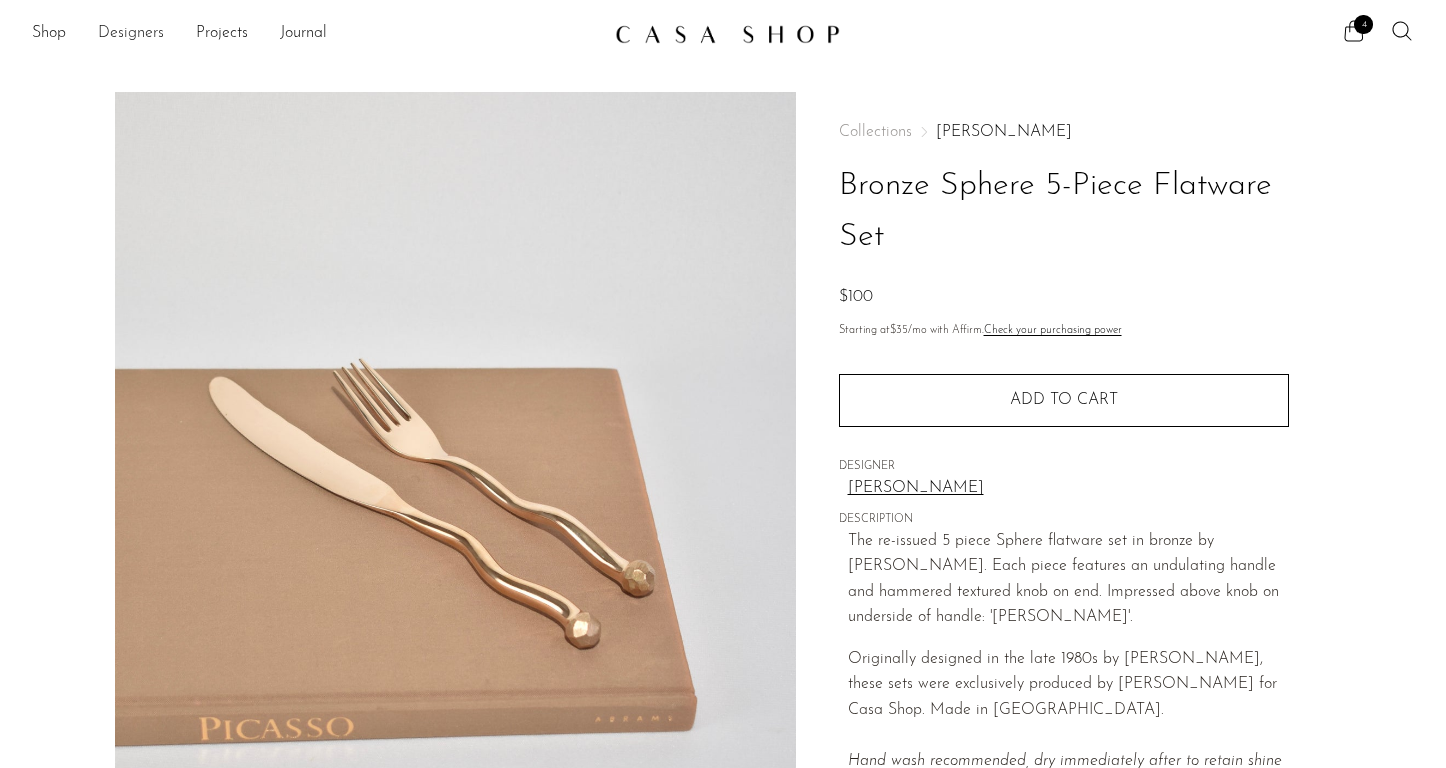 click on "Designers" at bounding box center [131, 34] 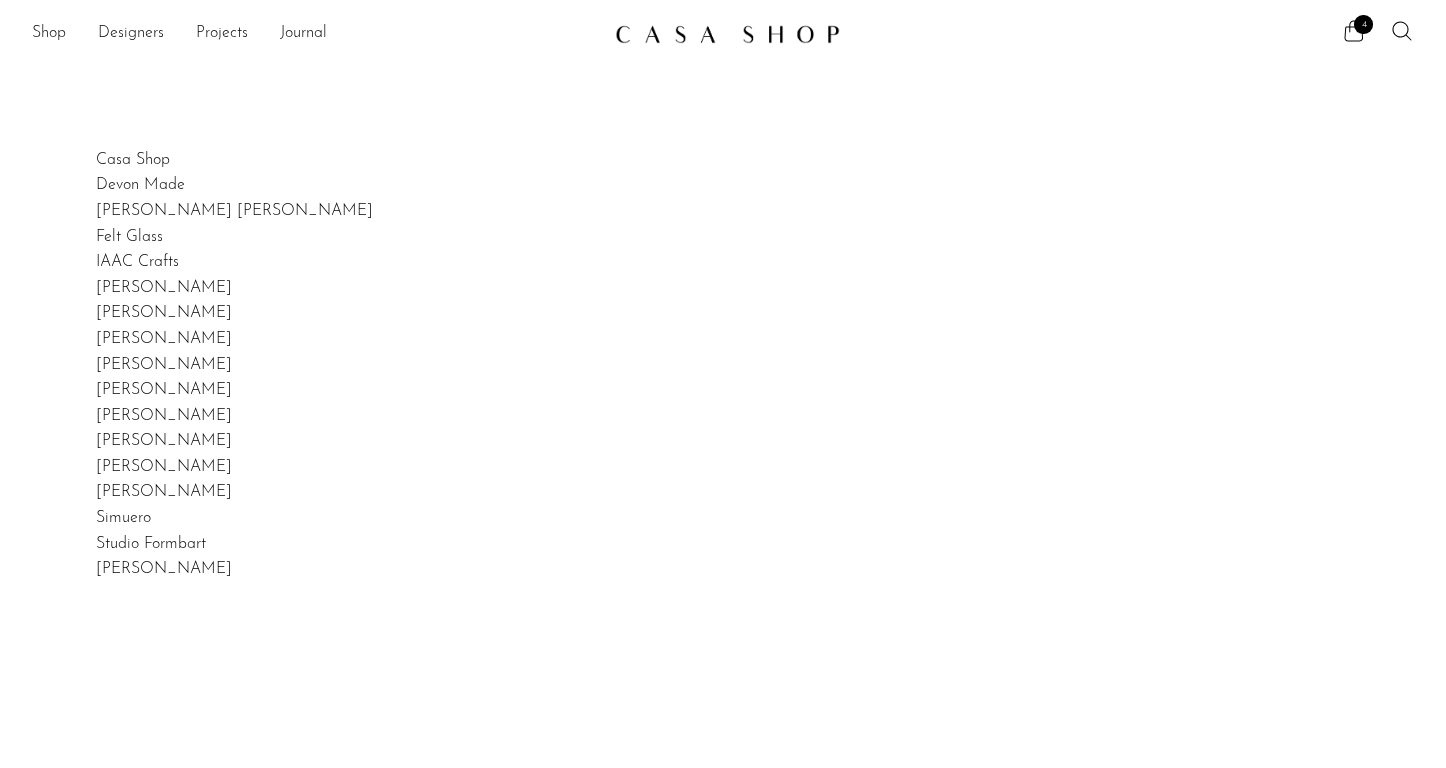 scroll, scrollTop: 0, scrollLeft: 0, axis: both 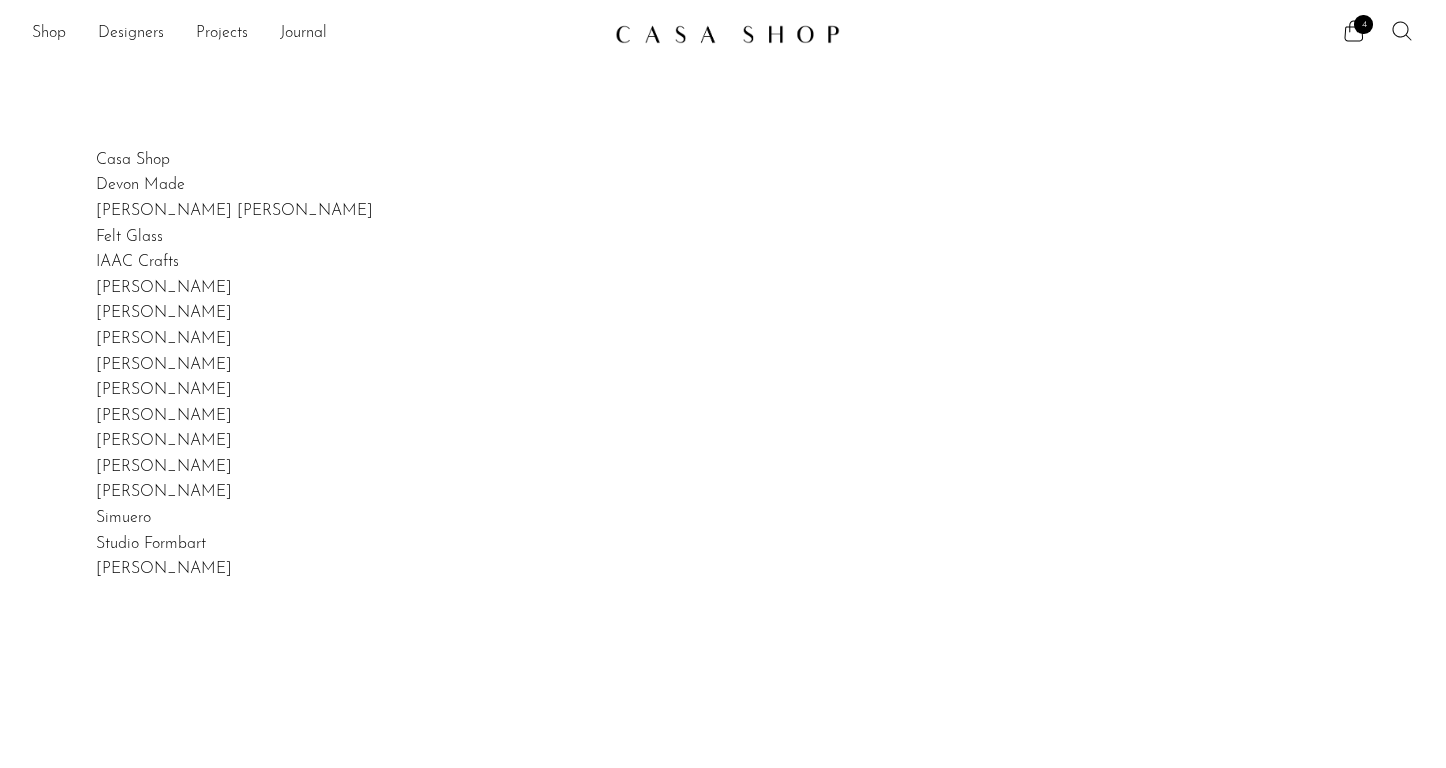 click 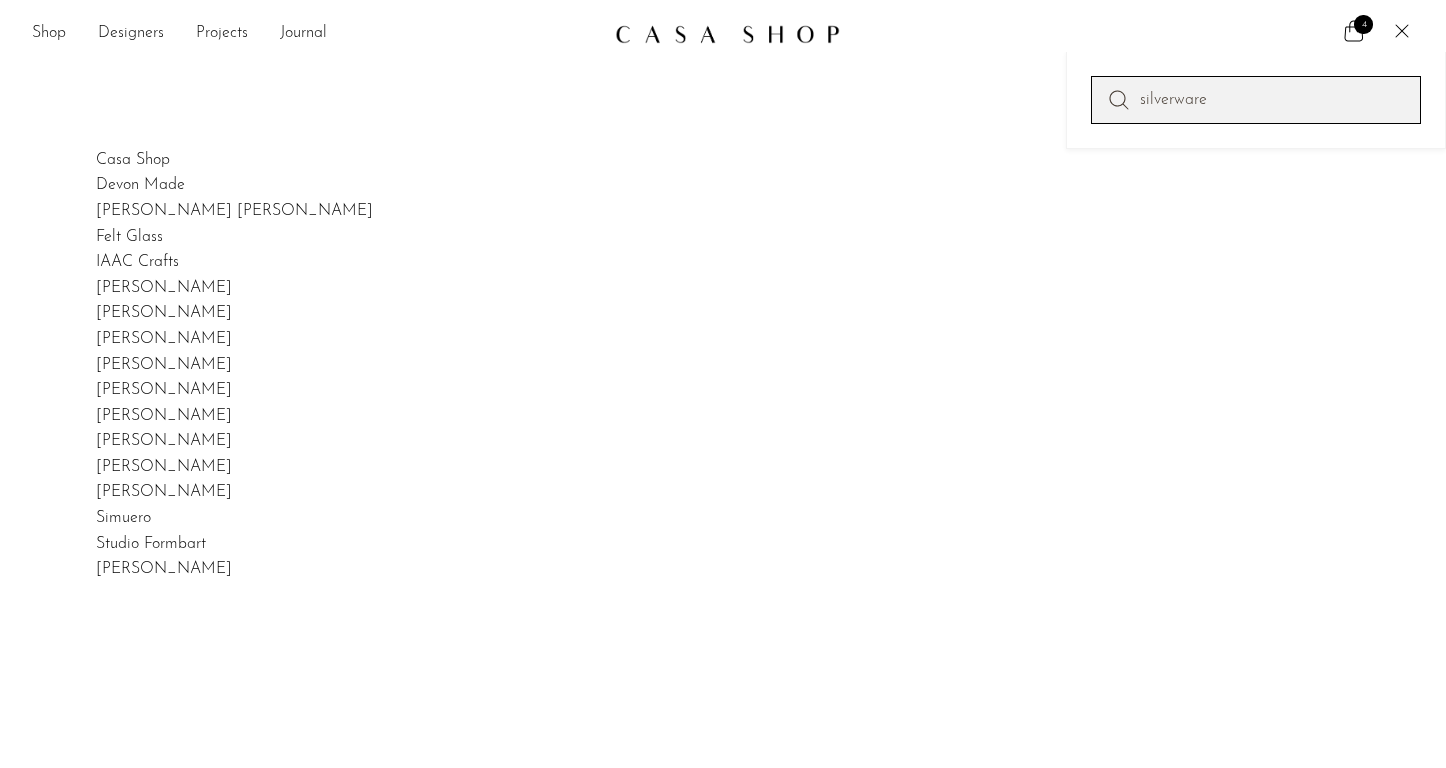 click on "silverware" at bounding box center (1256, 100) 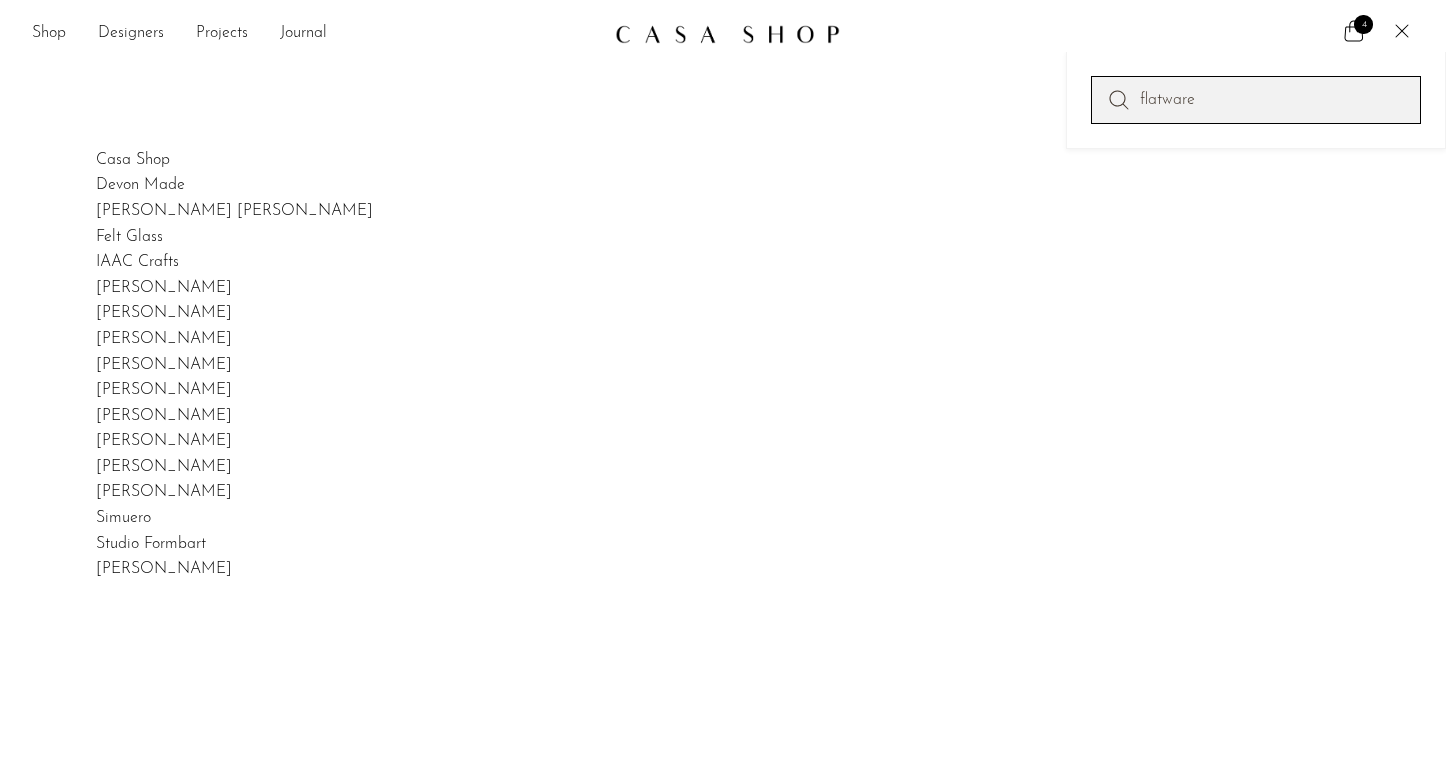 type on "flatware" 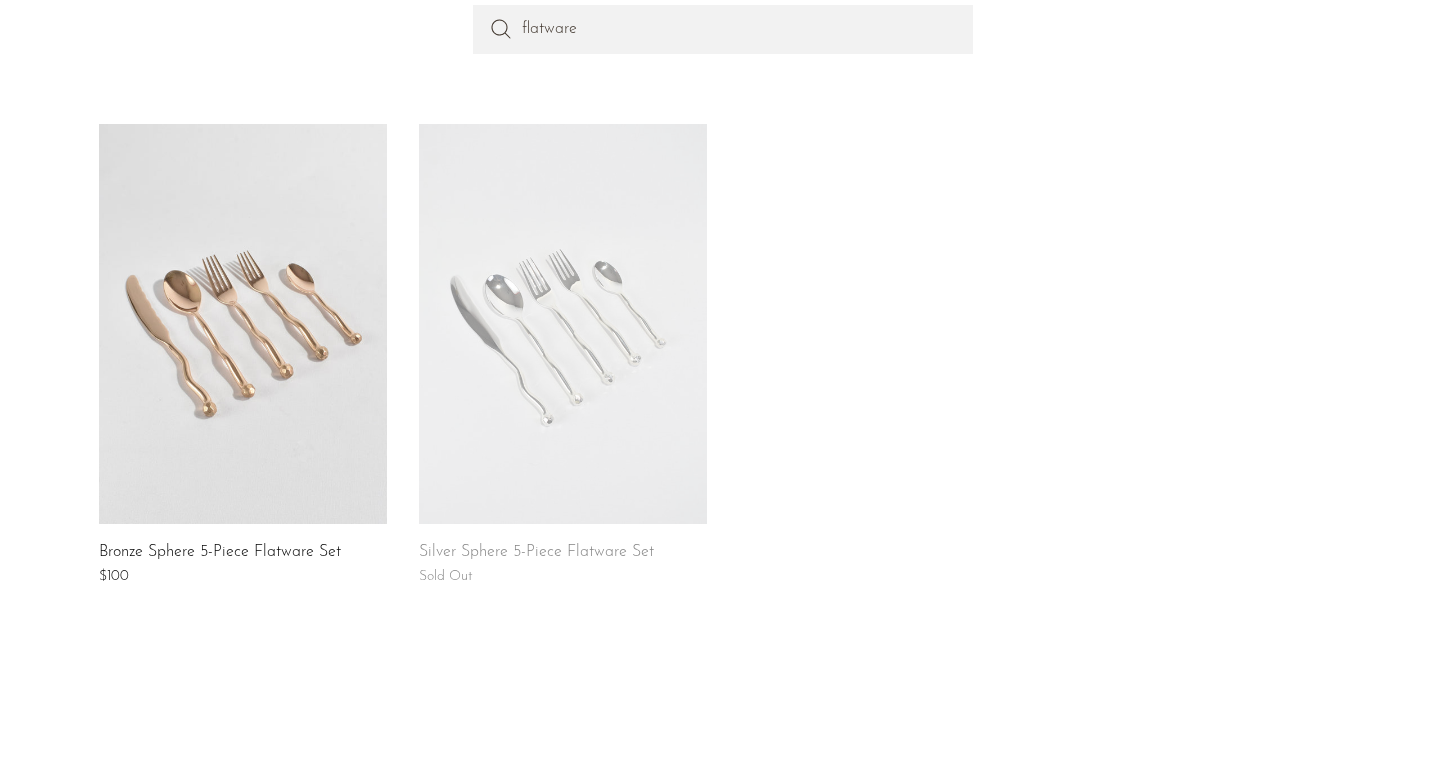 scroll, scrollTop: 10, scrollLeft: 0, axis: vertical 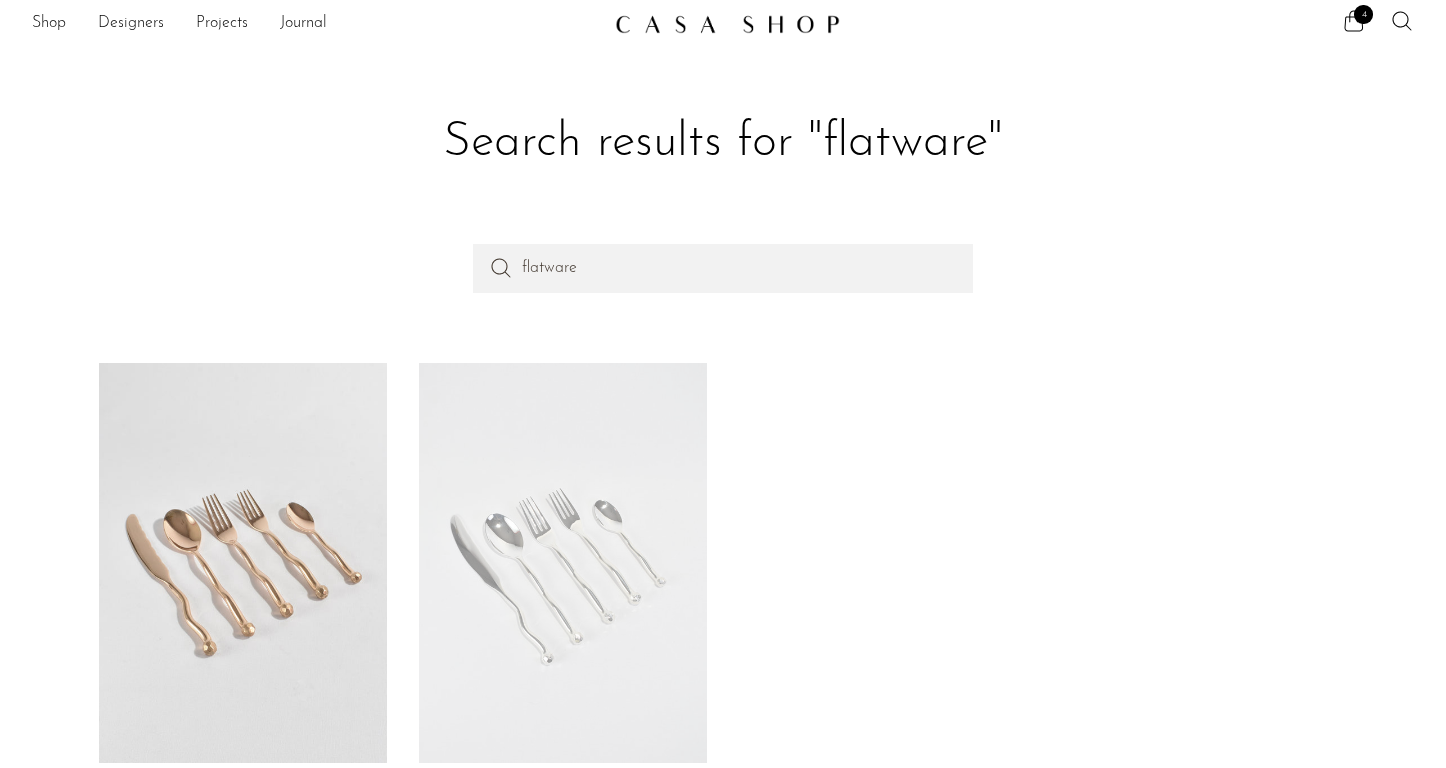 click at bounding box center [243, 563] 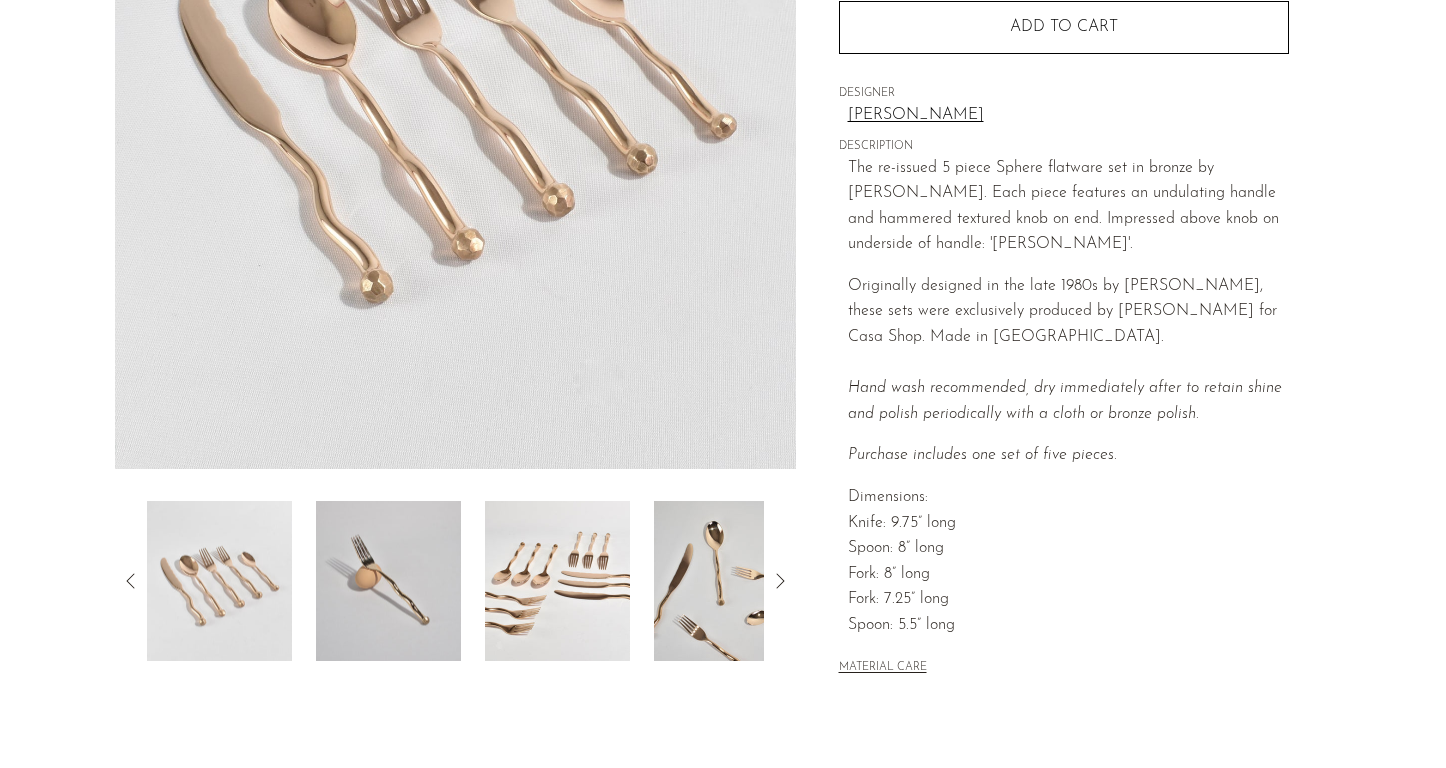 scroll, scrollTop: 585, scrollLeft: 0, axis: vertical 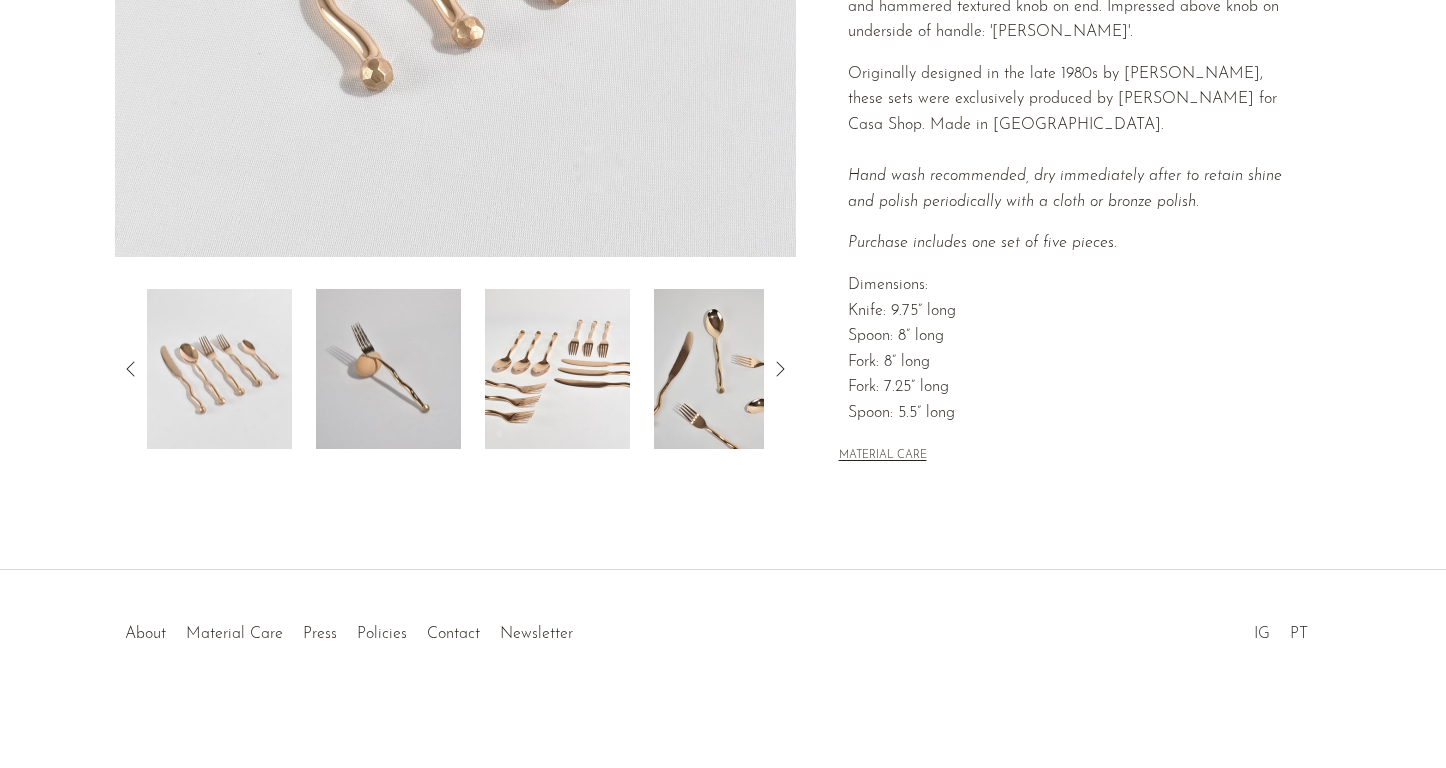 click at bounding box center (726, 369) 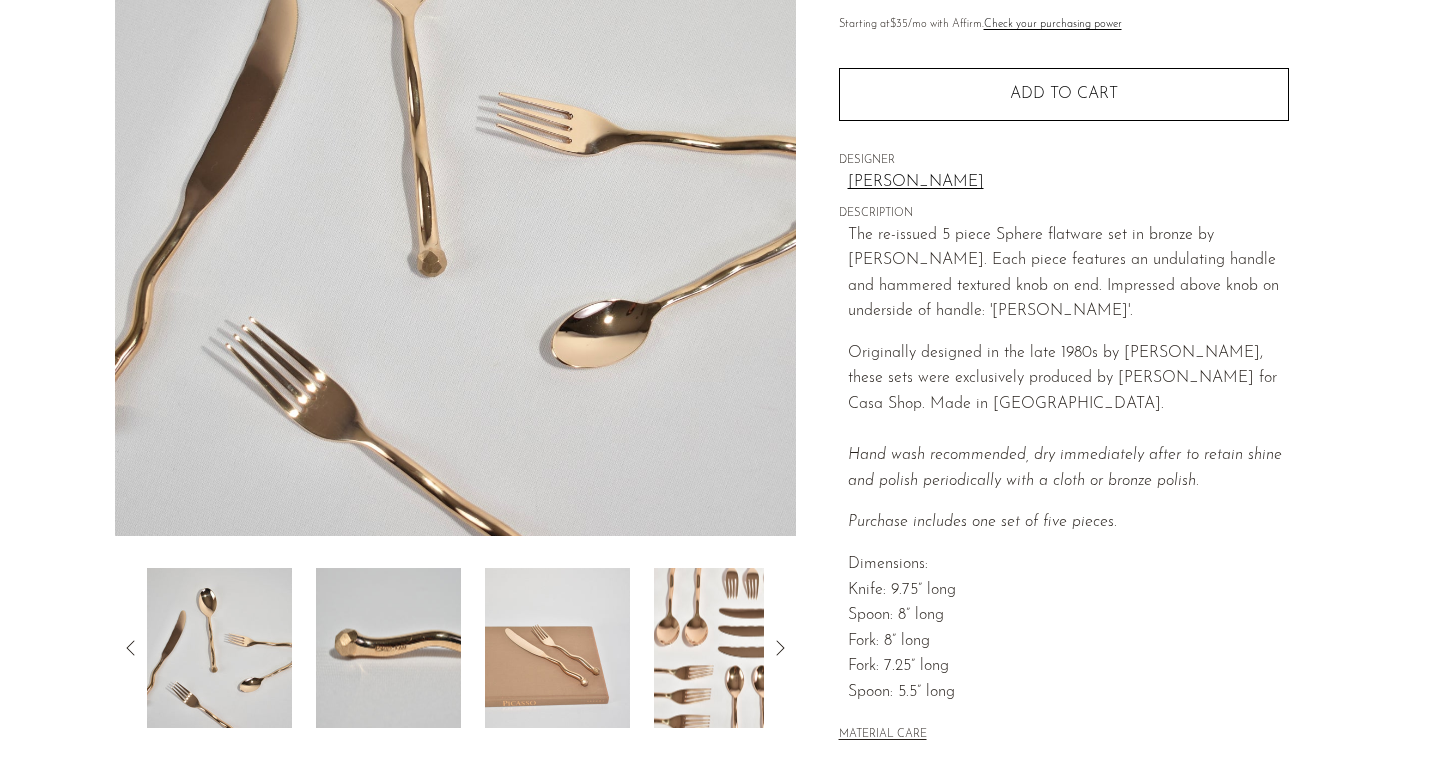 scroll, scrollTop: 392, scrollLeft: 0, axis: vertical 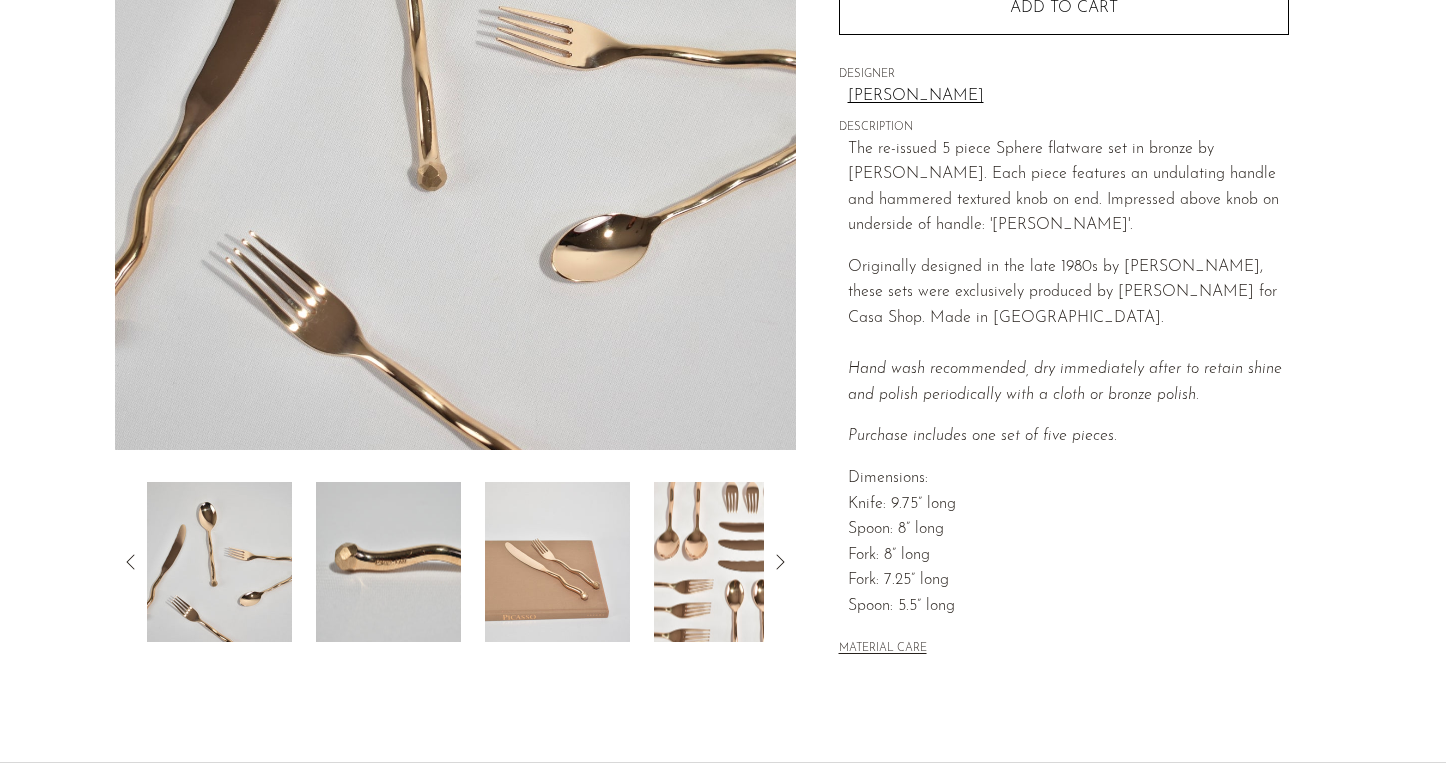 click at bounding box center (388, 562) 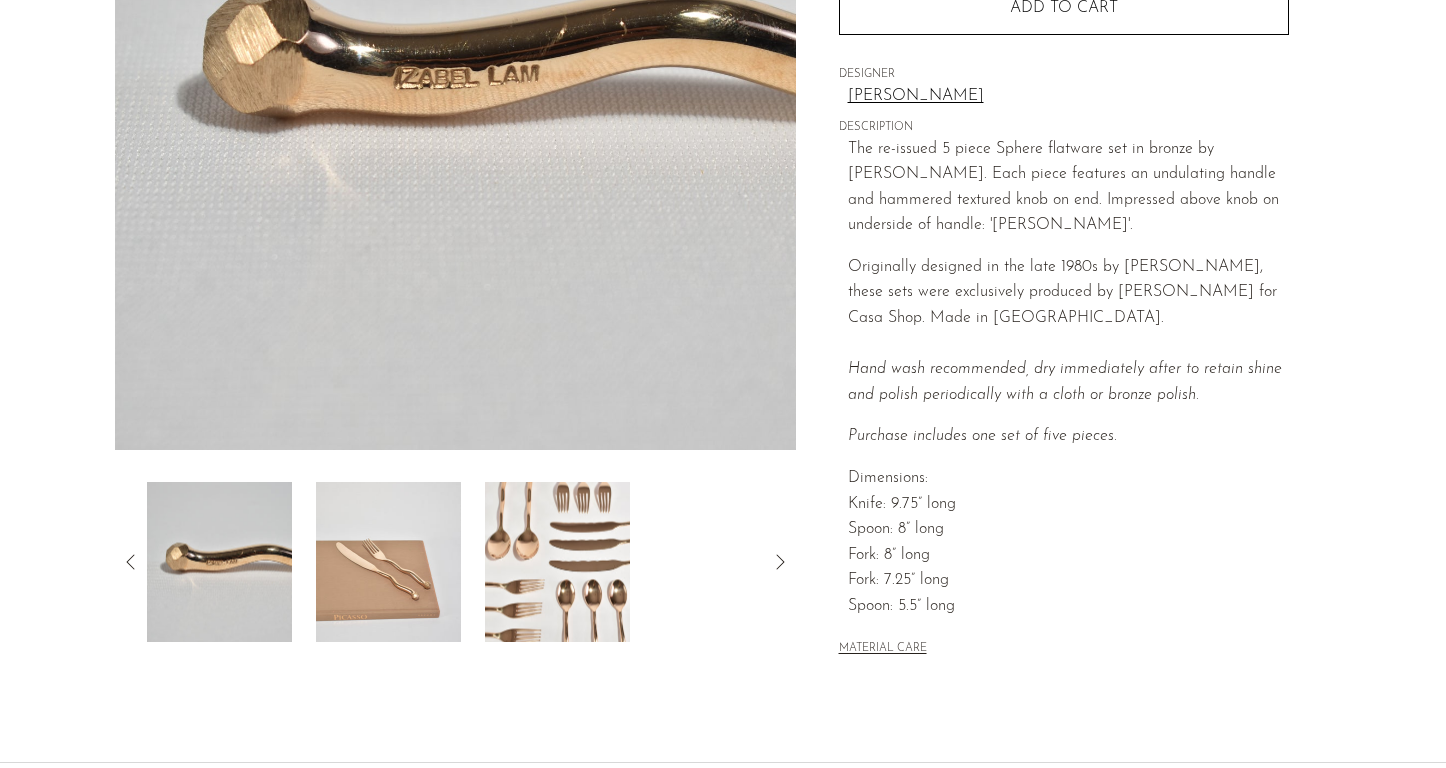 click at bounding box center [557, 562] 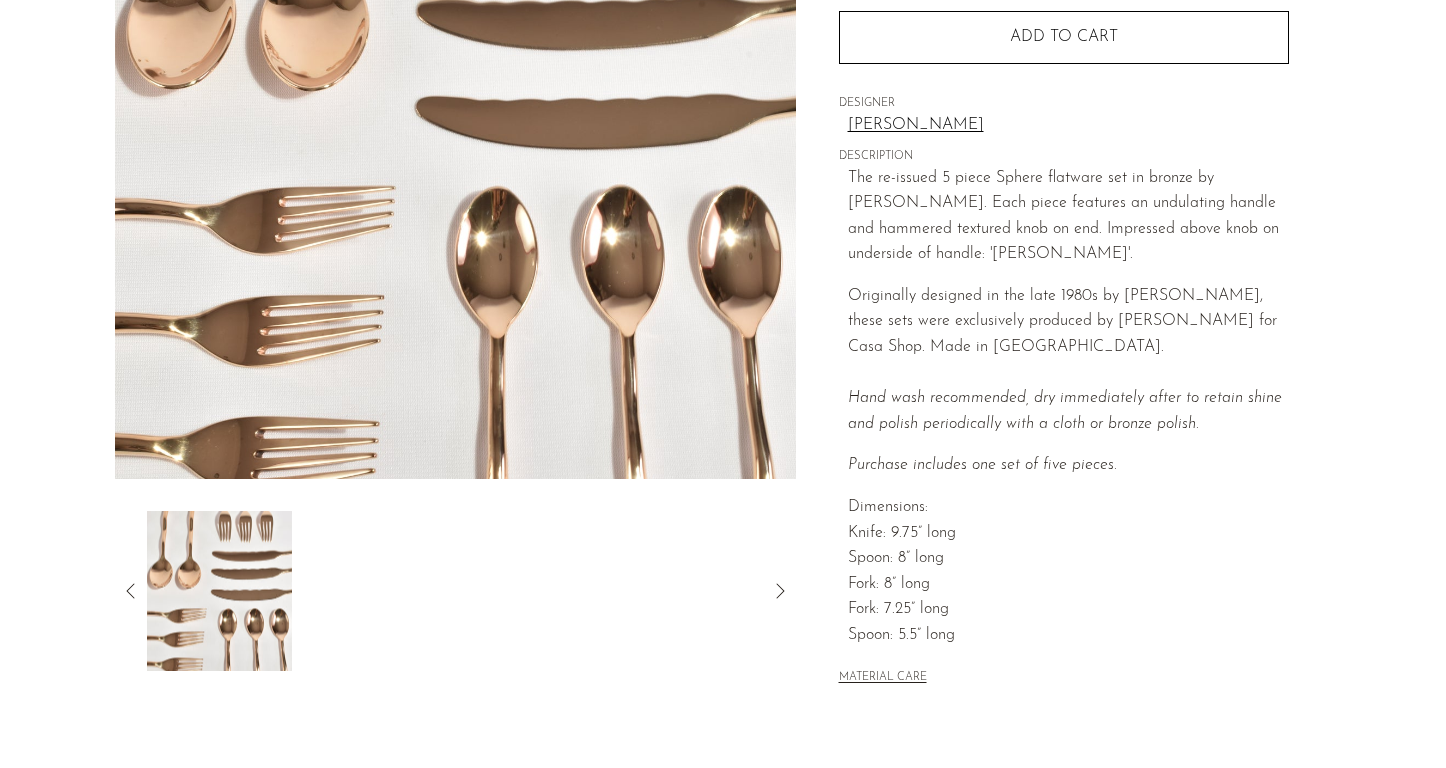 scroll, scrollTop: 508, scrollLeft: 0, axis: vertical 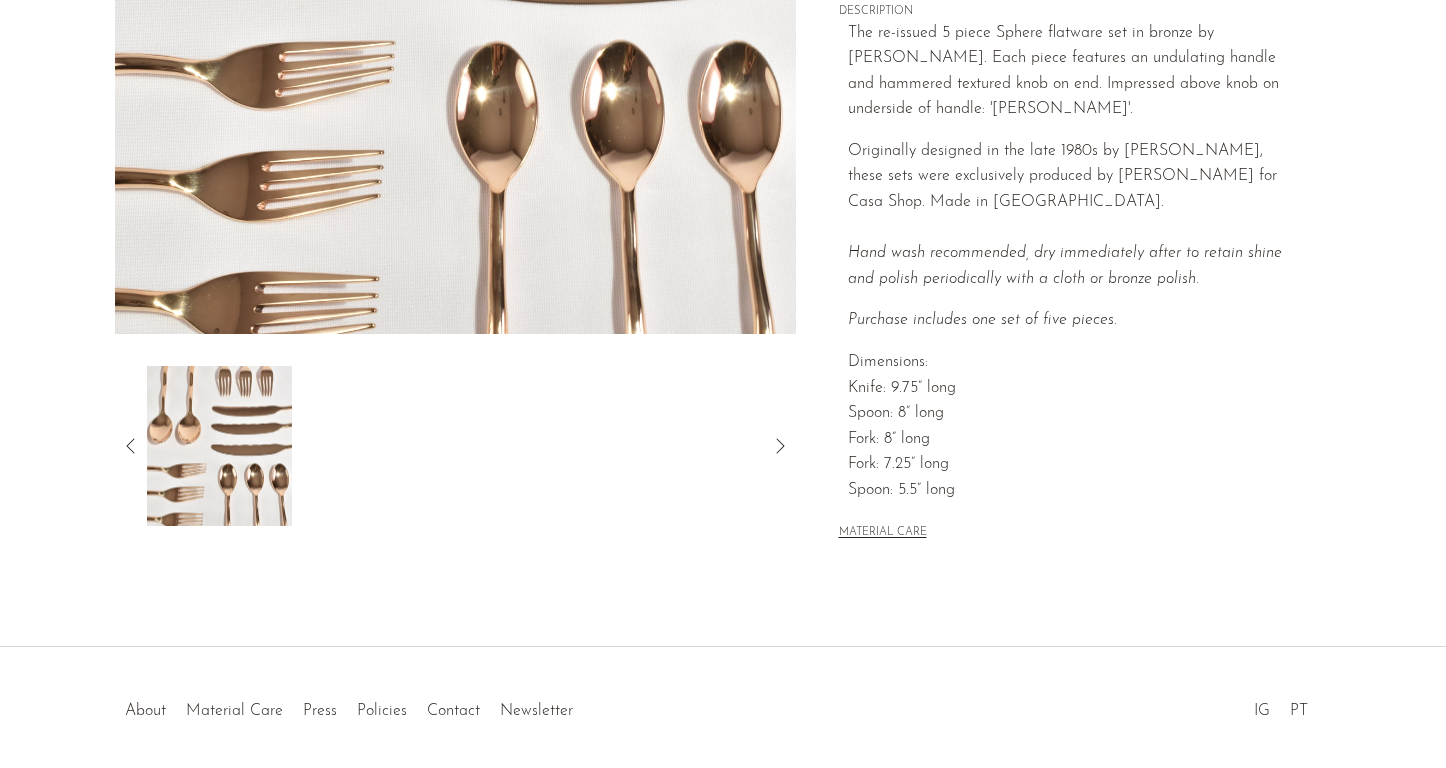 click 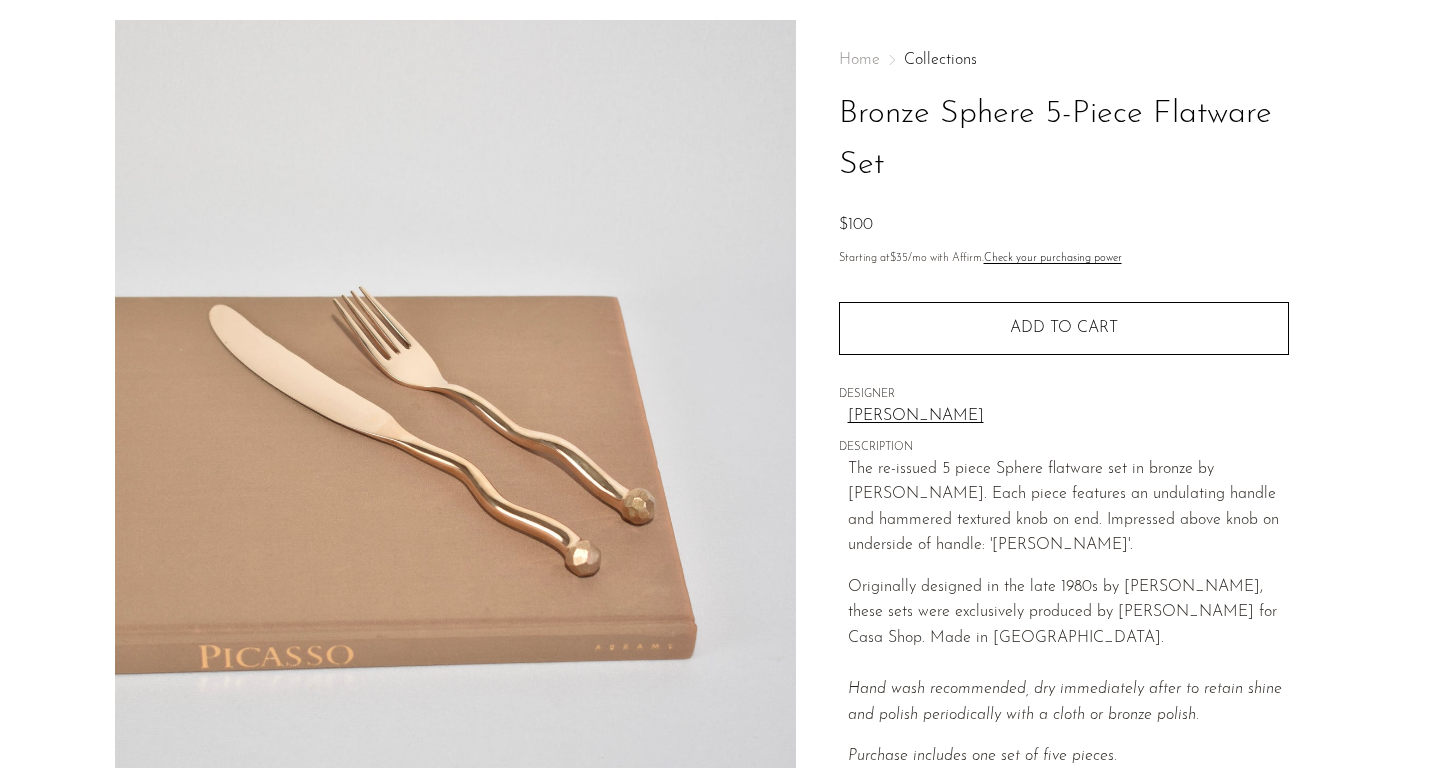 scroll, scrollTop: 0, scrollLeft: 0, axis: both 